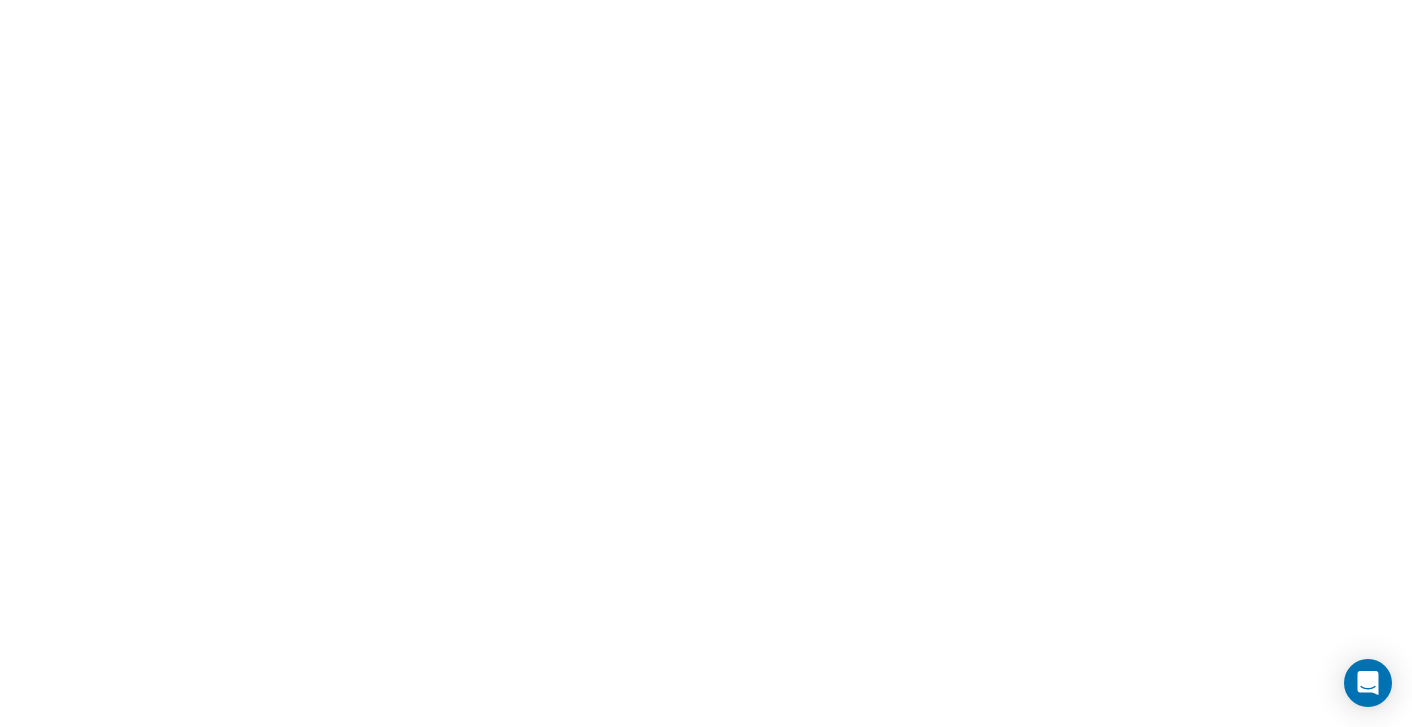 scroll, scrollTop: 0, scrollLeft: 0, axis: both 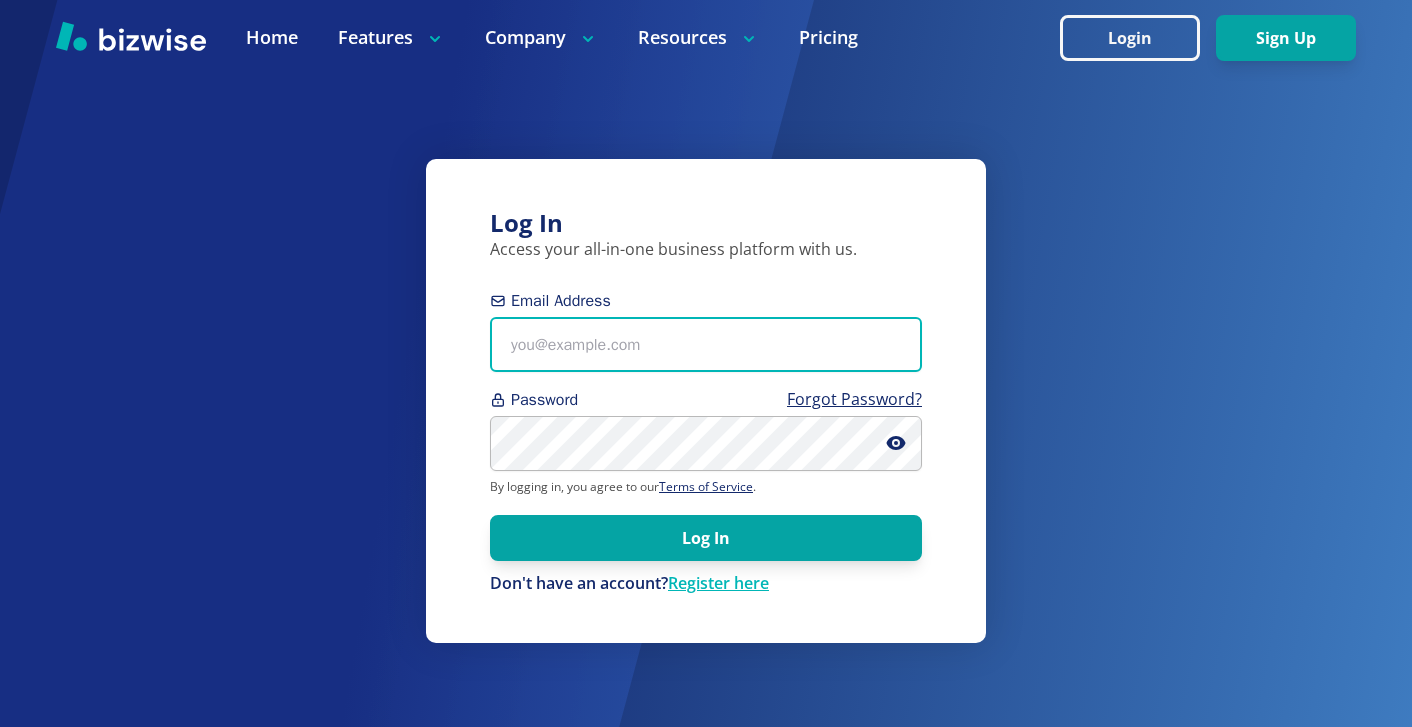 click on "Home Features Company Resources Pricing Login Sign Up Home Features Company Resources Pricing Login Get started Log In Access your all-in-one business platform with us. Email Address Password Forgot Password? By logging in, you agree to our  Terms of Service . Log In Don't have an account?  Register here Build your business, we'll handle the rest. Bizwise Home Pricing Features Website Email Customer List Teams Company About Us Careers Recommend Bizwise Resources Customers Support Product Guides Security & Data Protection Free Account Migration Blog Follow Us Facebook Twitter YouTube Copyright ©   2025   Bizwise.   All Rights Reserved. Privacy Policy | Terms and Conditions
Sign up for our referral program! Refer your friends and win big. Sign Up Rewards Email* First Name Last Name Sign Up View Leaderboard Back How it works 1. Share your unique link with your friends and colleagues 3. You get rewarded
here" at bounding box center (706, 593) 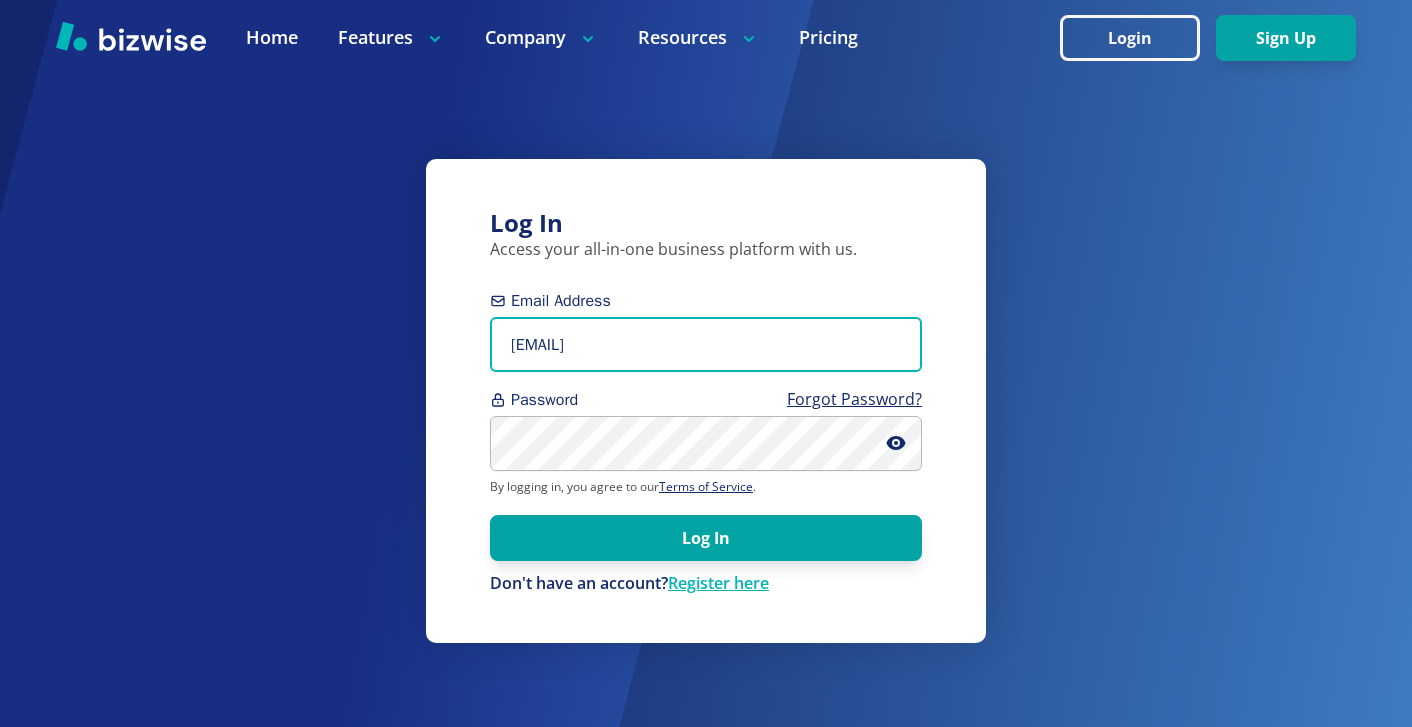 type on "[EMAIL]" 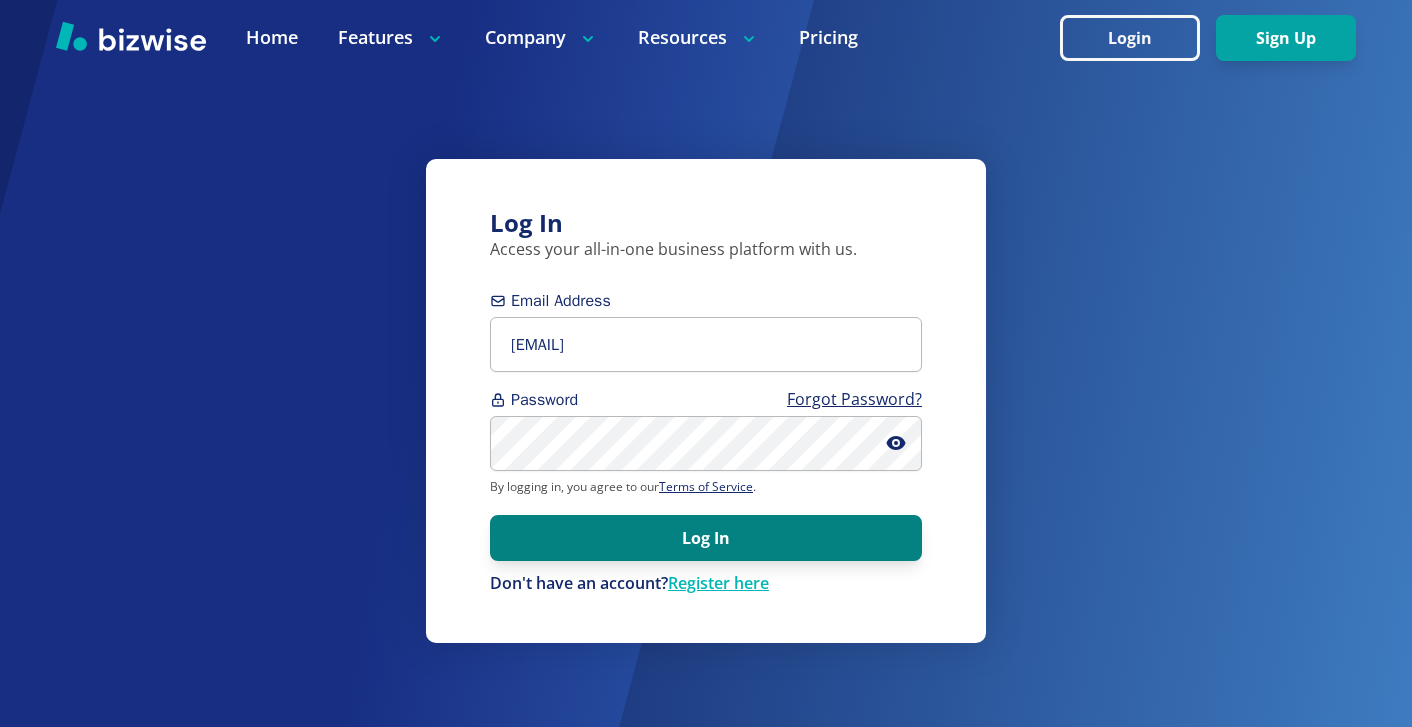 click on "Log In" at bounding box center (706, 538) 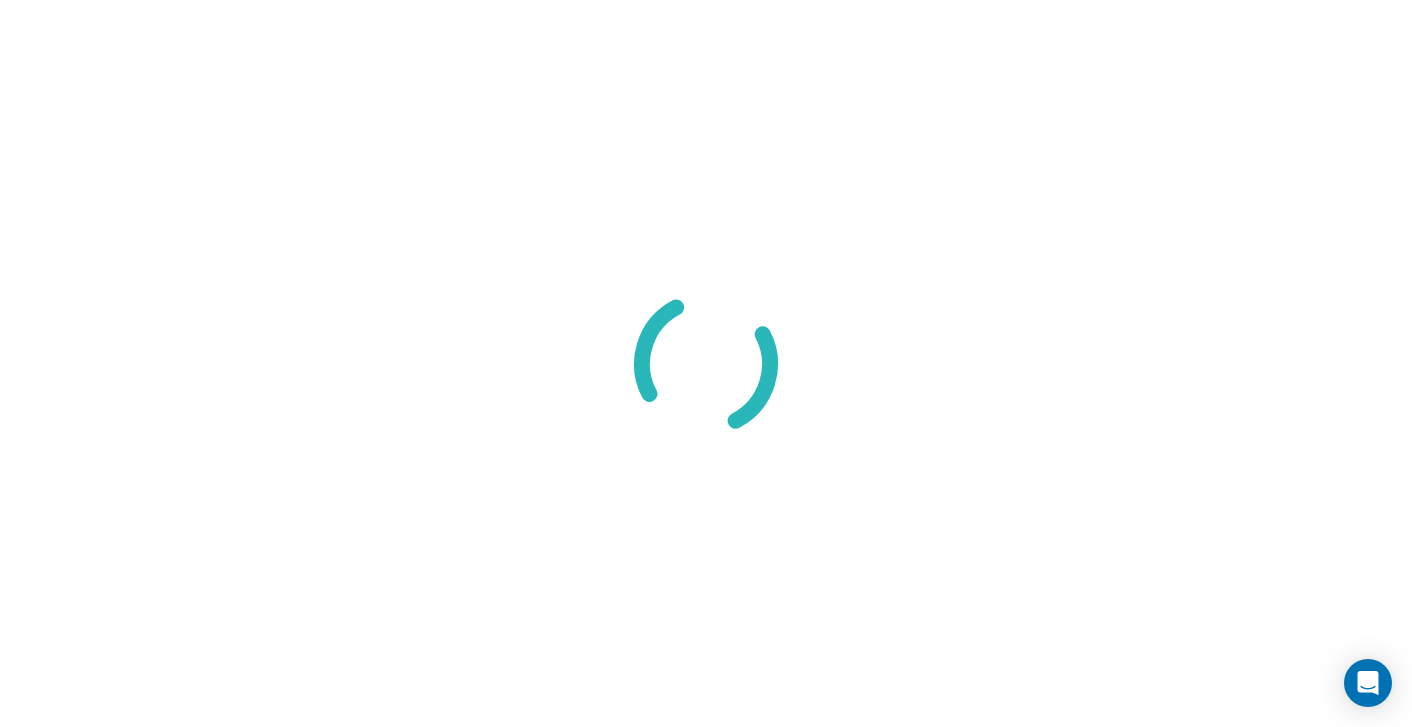 scroll, scrollTop: 0, scrollLeft: 0, axis: both 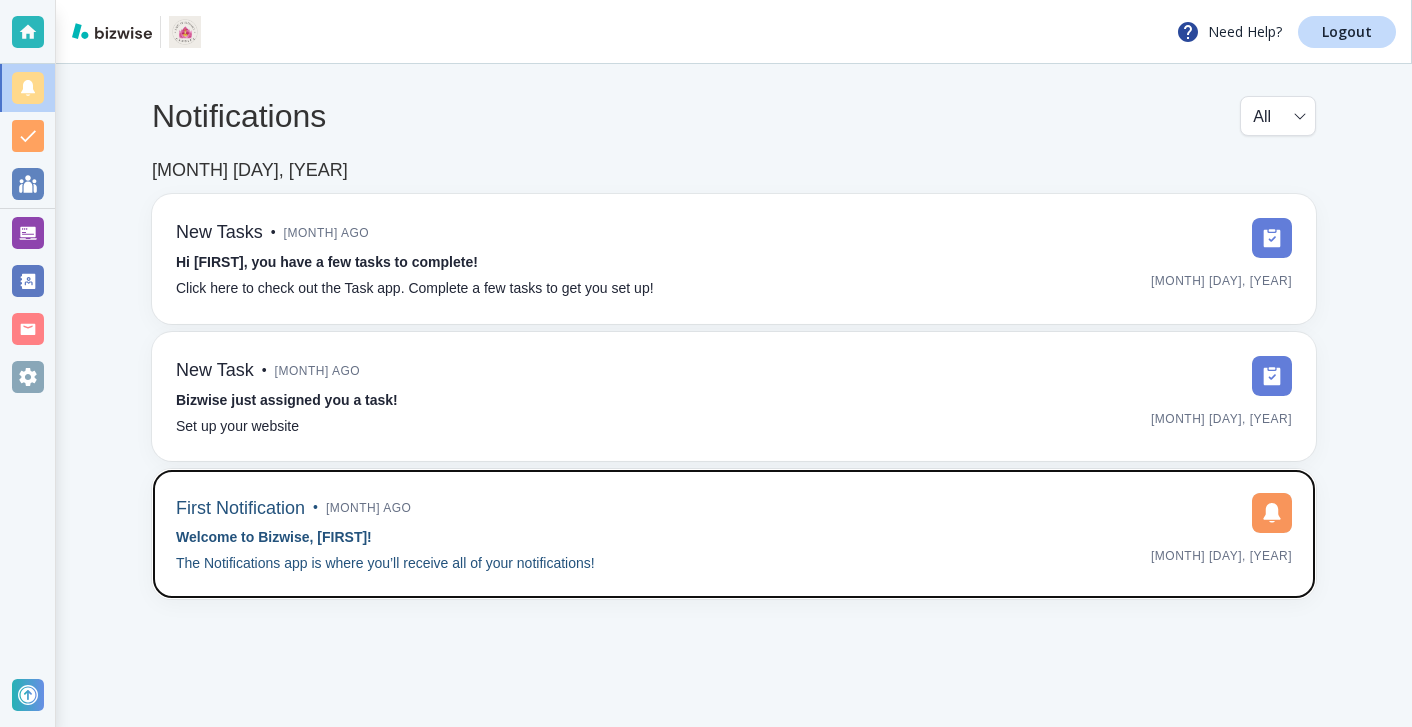 click on "[MONTH] ago Welcome to Bizwise, [FIRST]! The Notifications app is where you’ll receive all of your notifications! [MONTH] [DAY], [YEAR]" at bounding box center [734, 534] 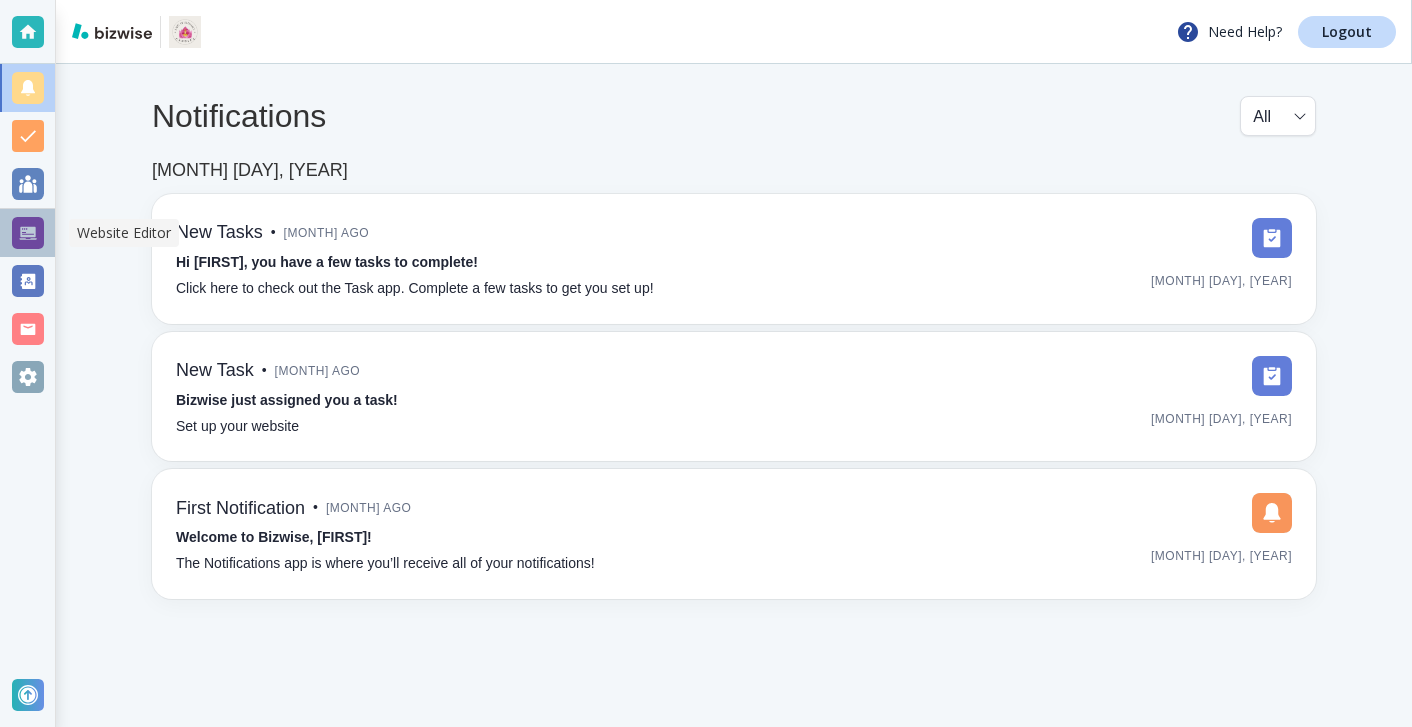 click at bounding box center (28, 233) 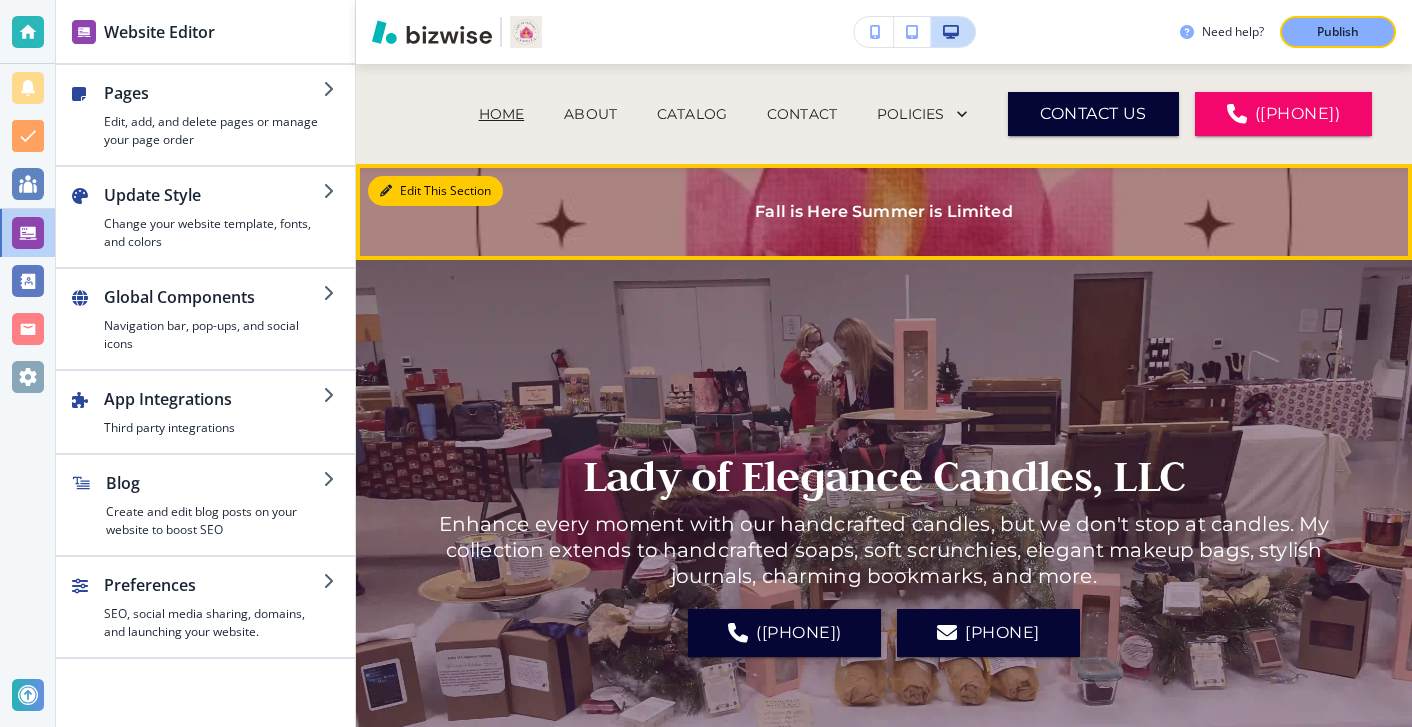 click on "Edit This Section" at bounding box center [435, 191] 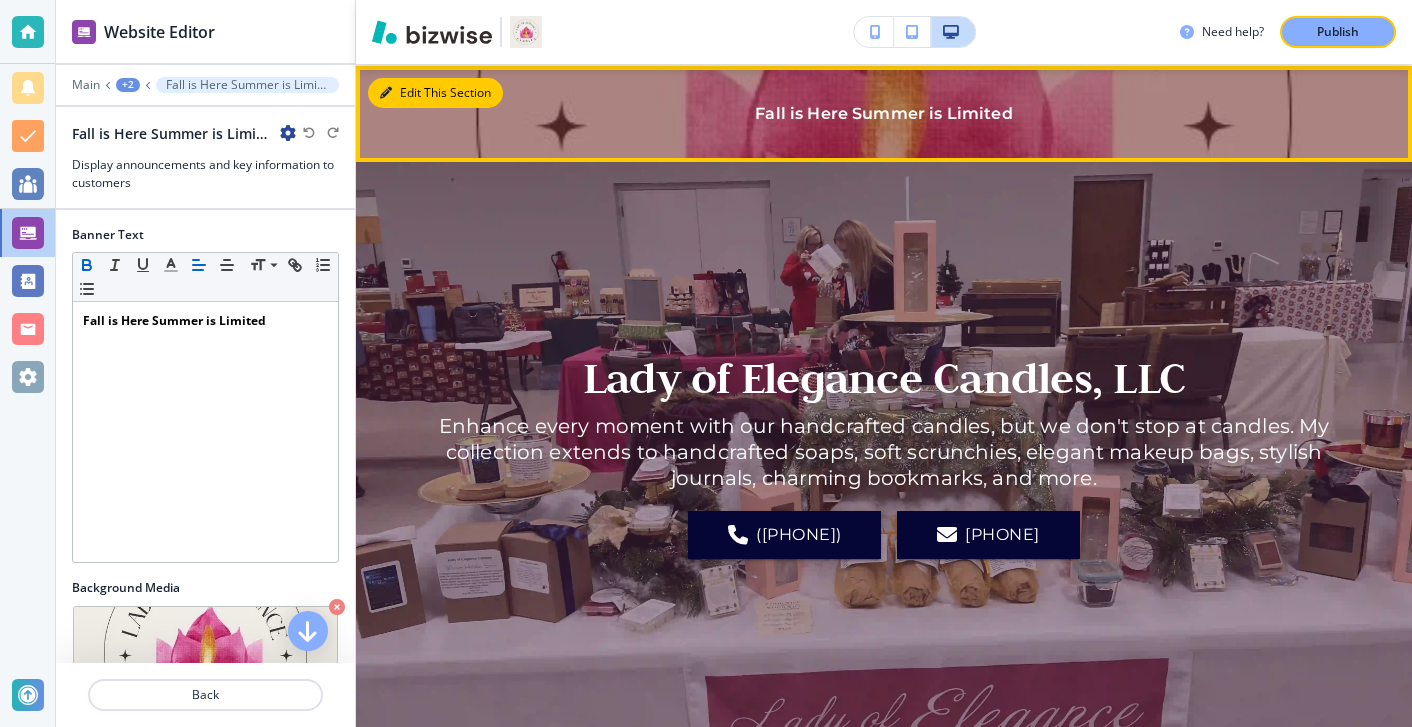 scroll, scrollTop: 100, scrollLeft: 0, axis: vertical 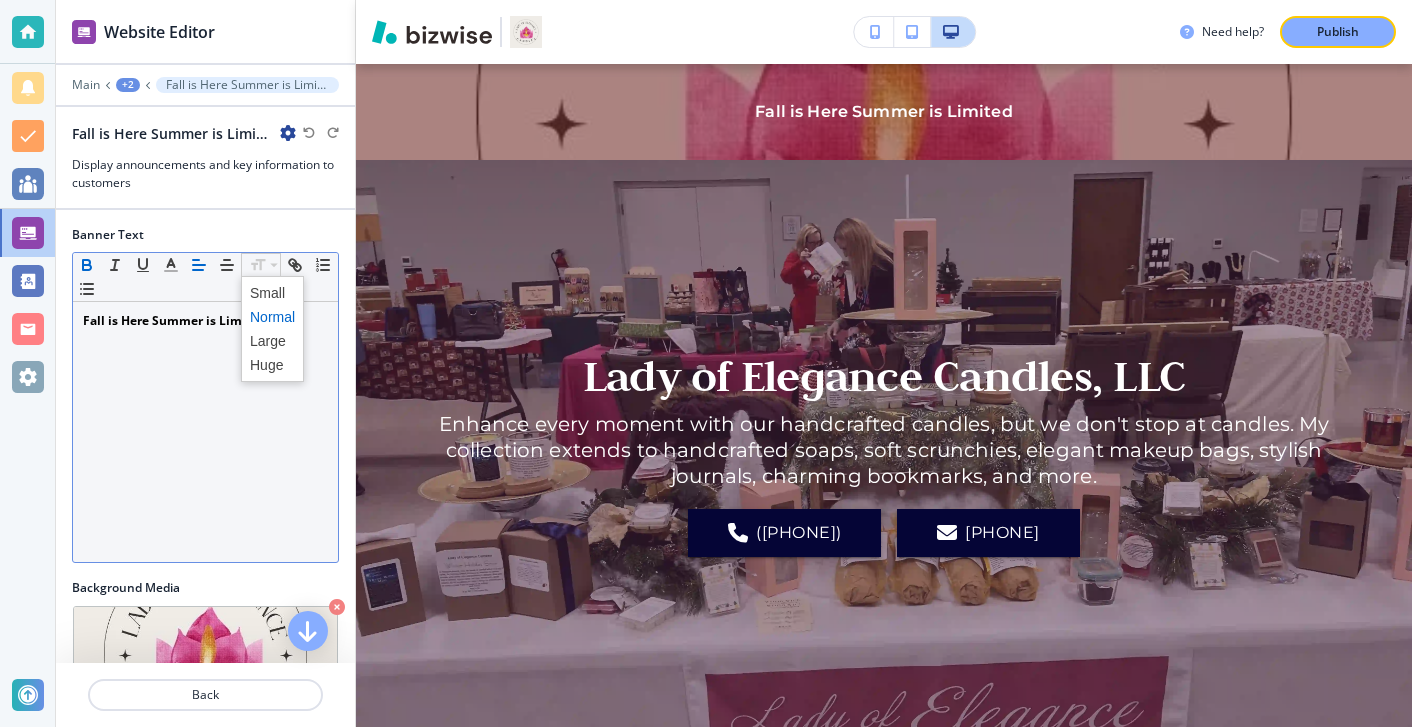 click 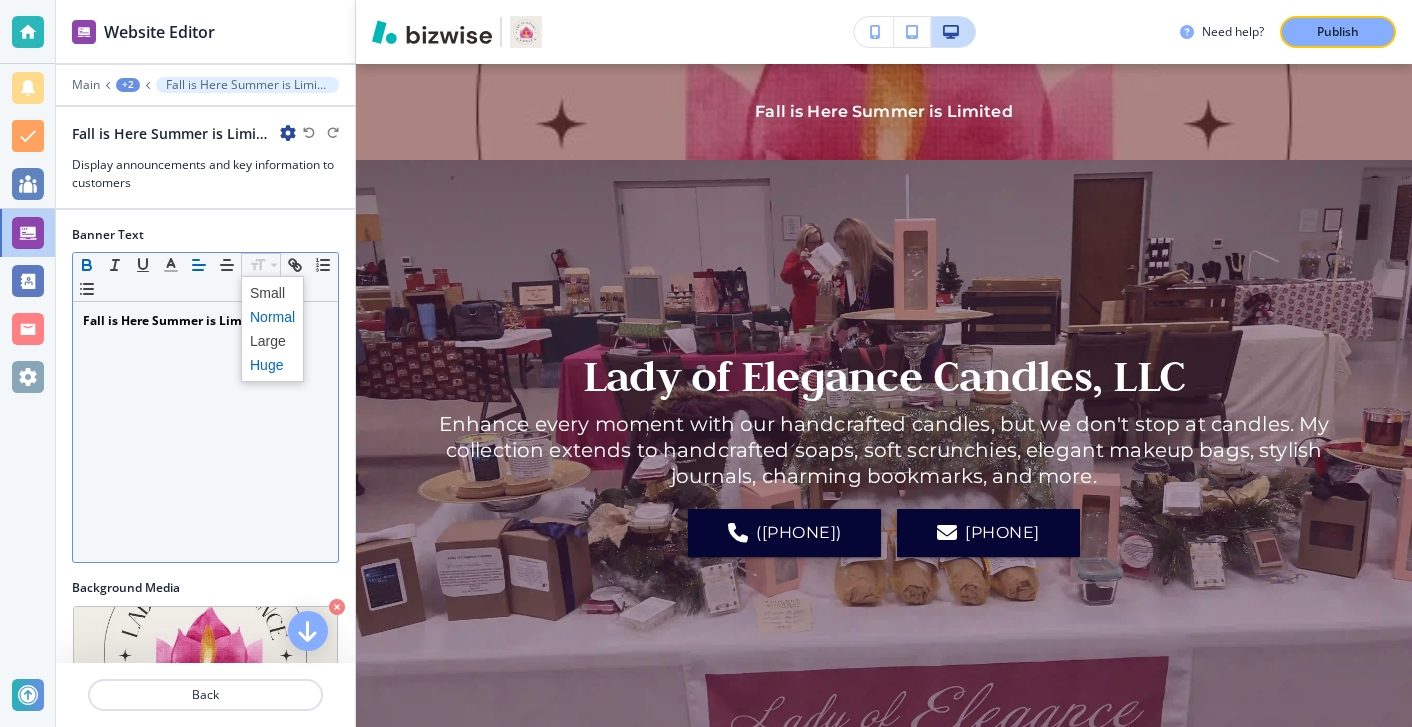 click at bounding box center (272, 365) 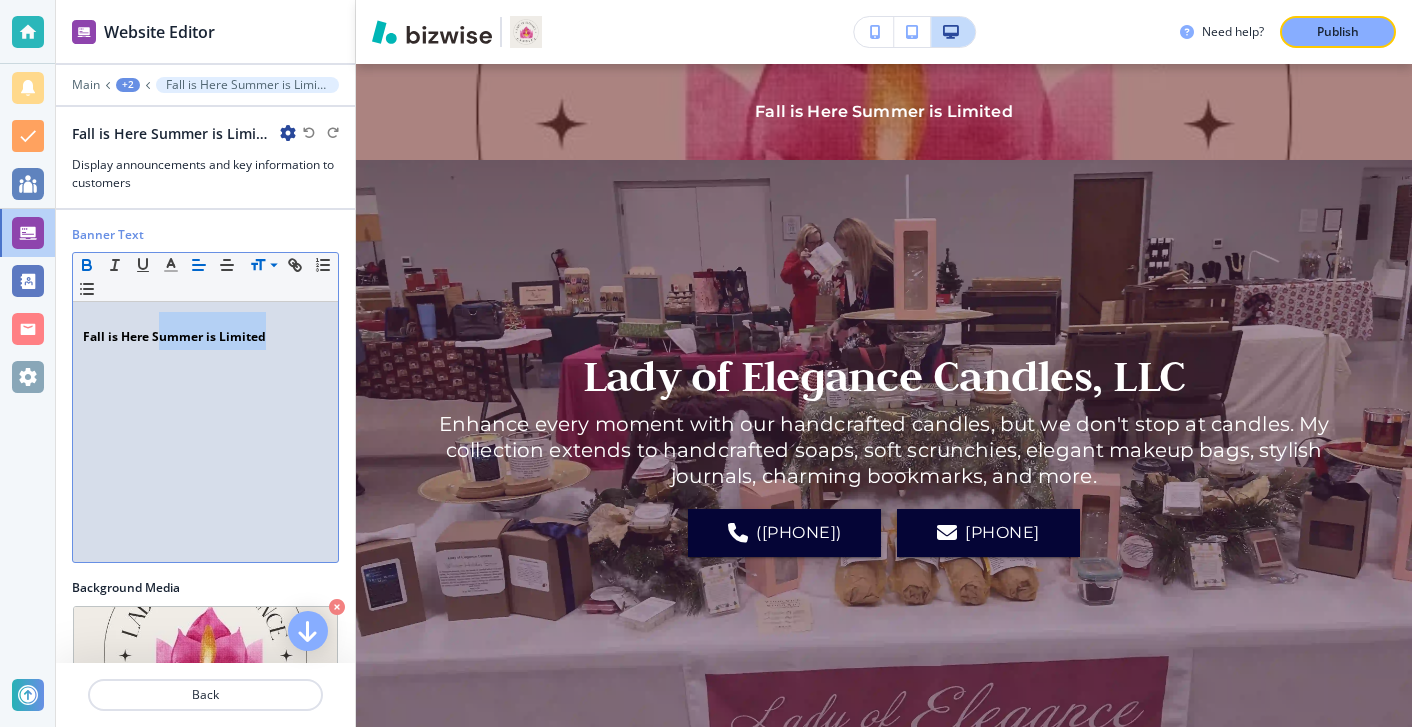 drag, startPoint x: 274, startPoint y: 343, endPoint x: 140, endPoint y: 323, distance: 135.48431 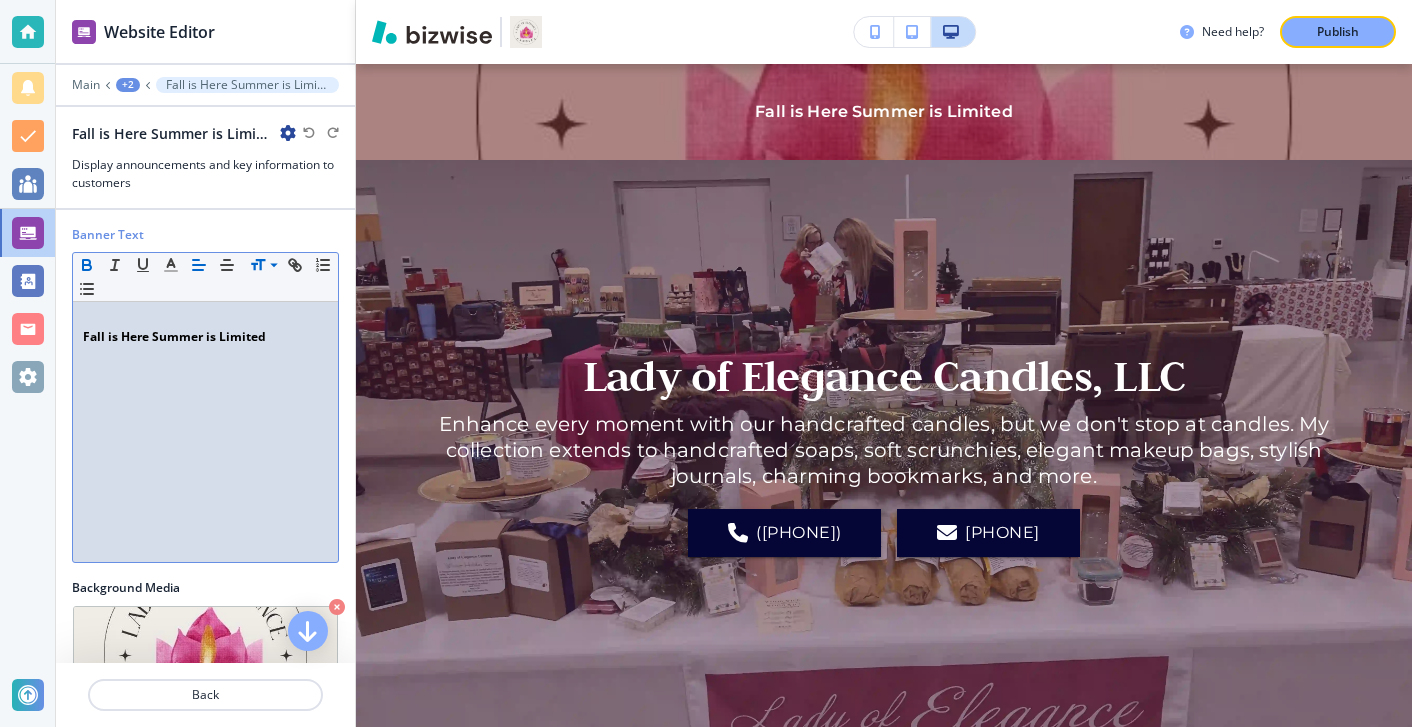 click on "Fall is Here Summer is Limited" at bounding box center (174, 336) 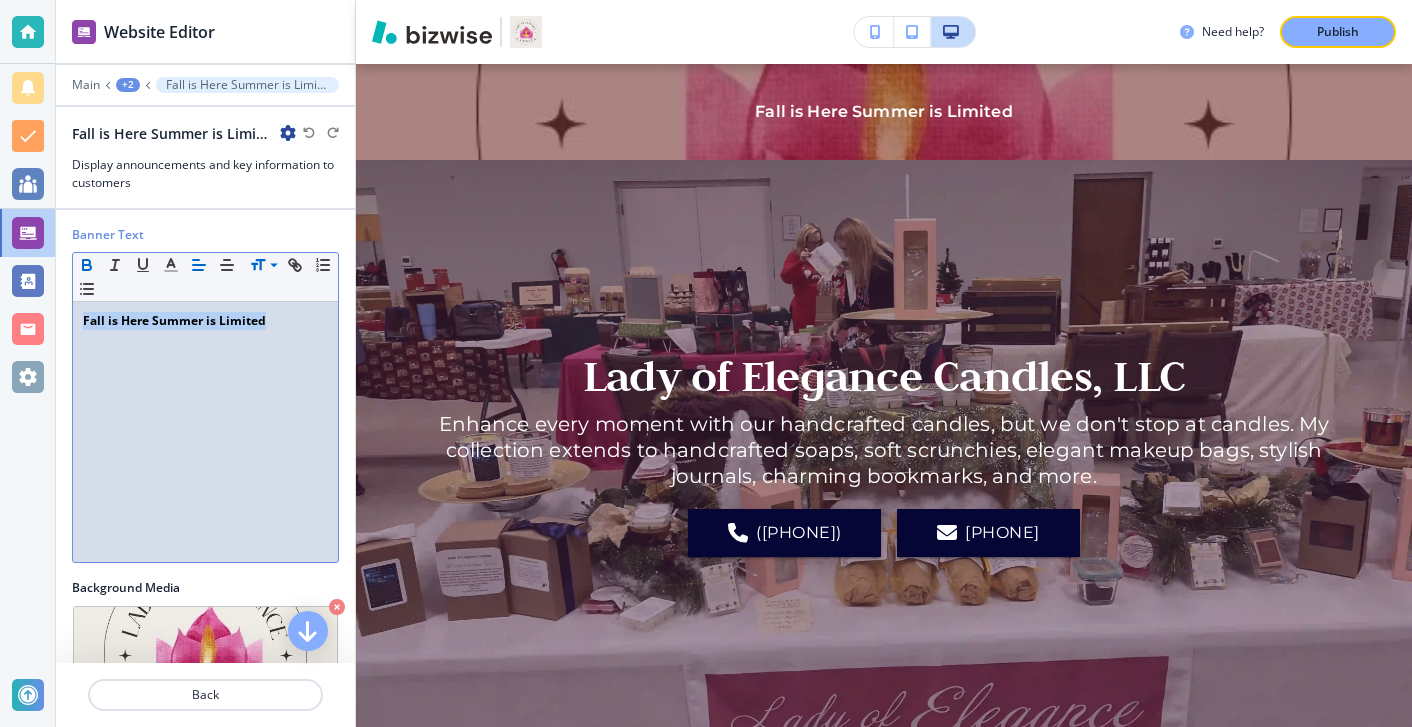drag, startPoint x: 288, startPoint y: 325, endPoint x: 64, endPoint y: 319, distance: 224.08034 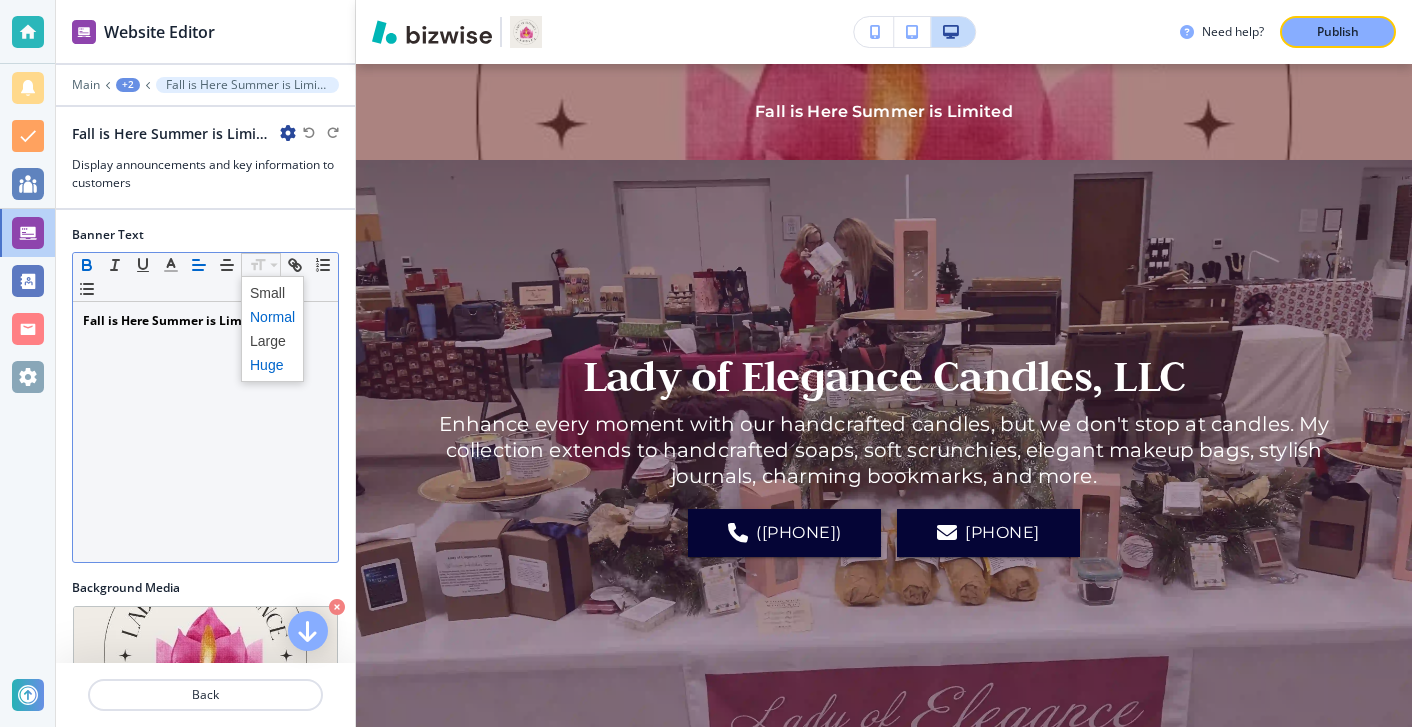 click at bounding box center [272, 365] 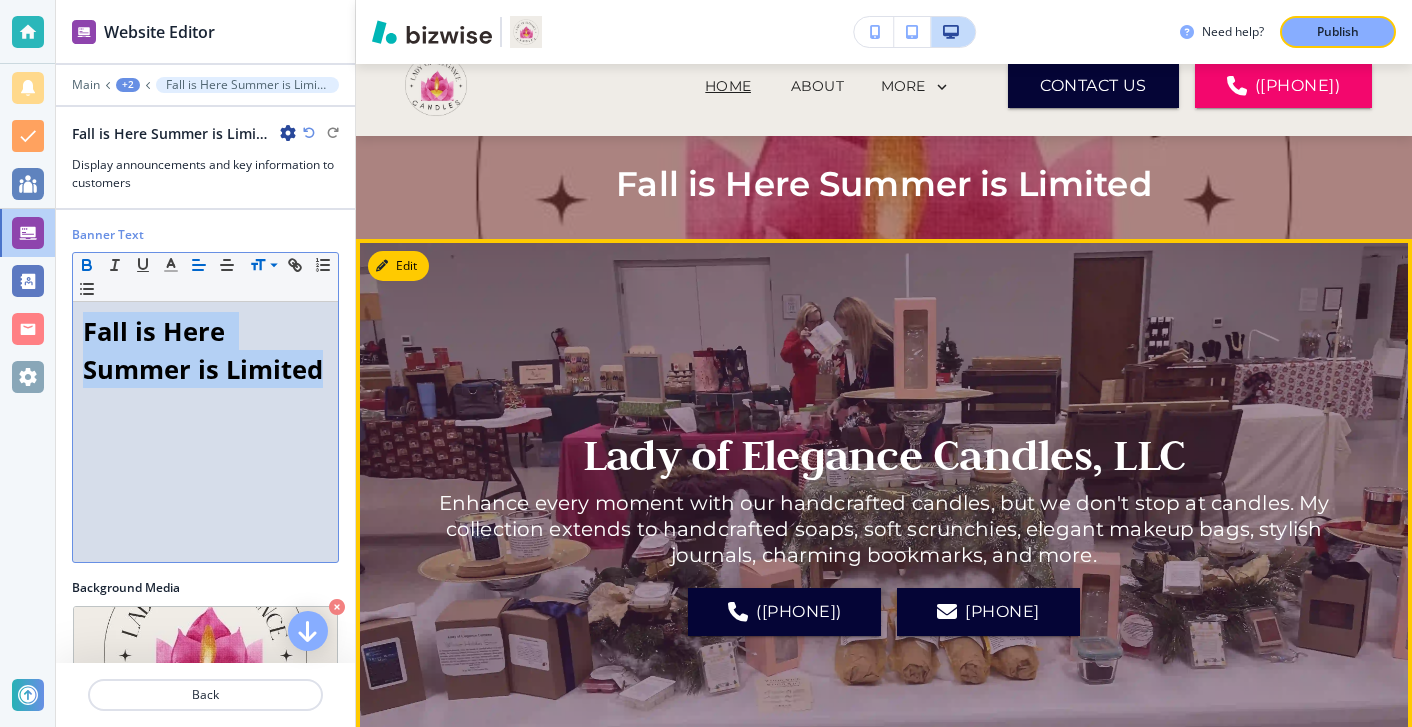 scroll, scrollTop: 0, scrollLeft: 0, axis: both 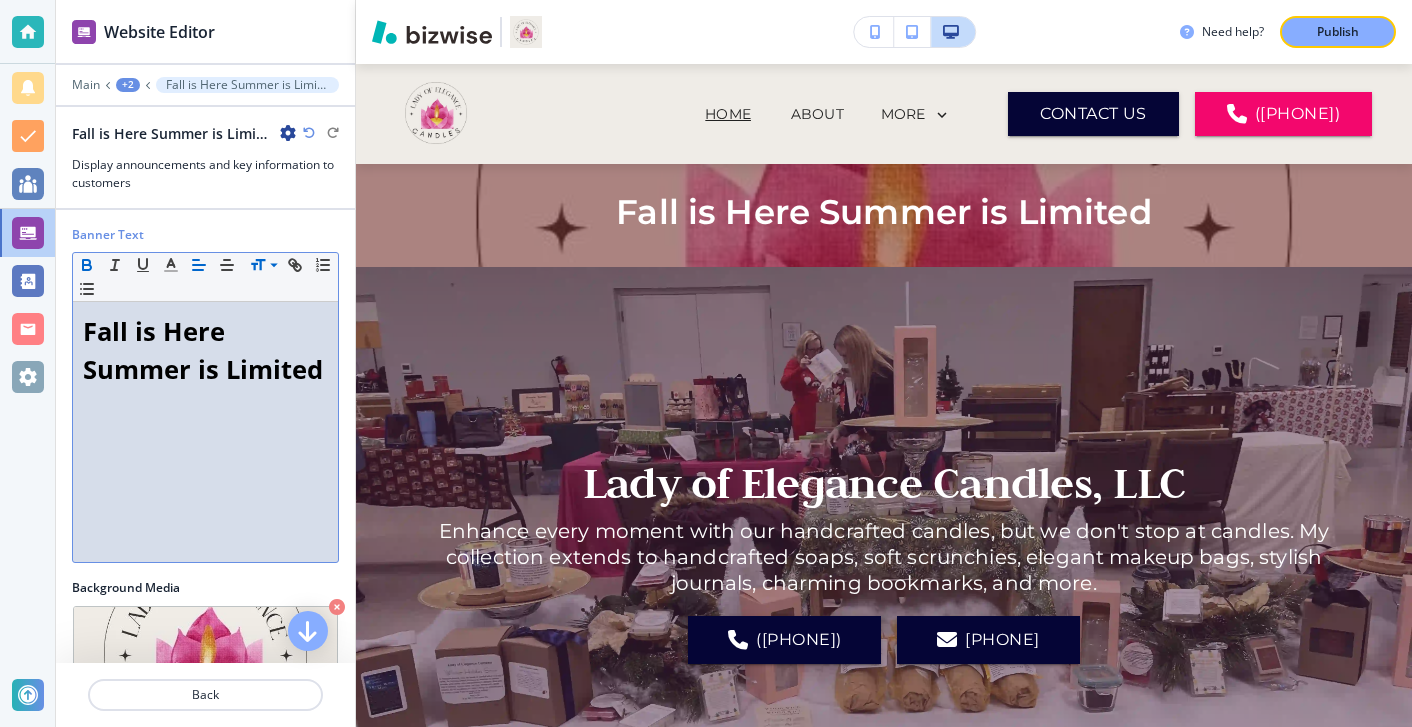 click on "Fall is Here Summer is Limited" at bounding box center (203, 350) 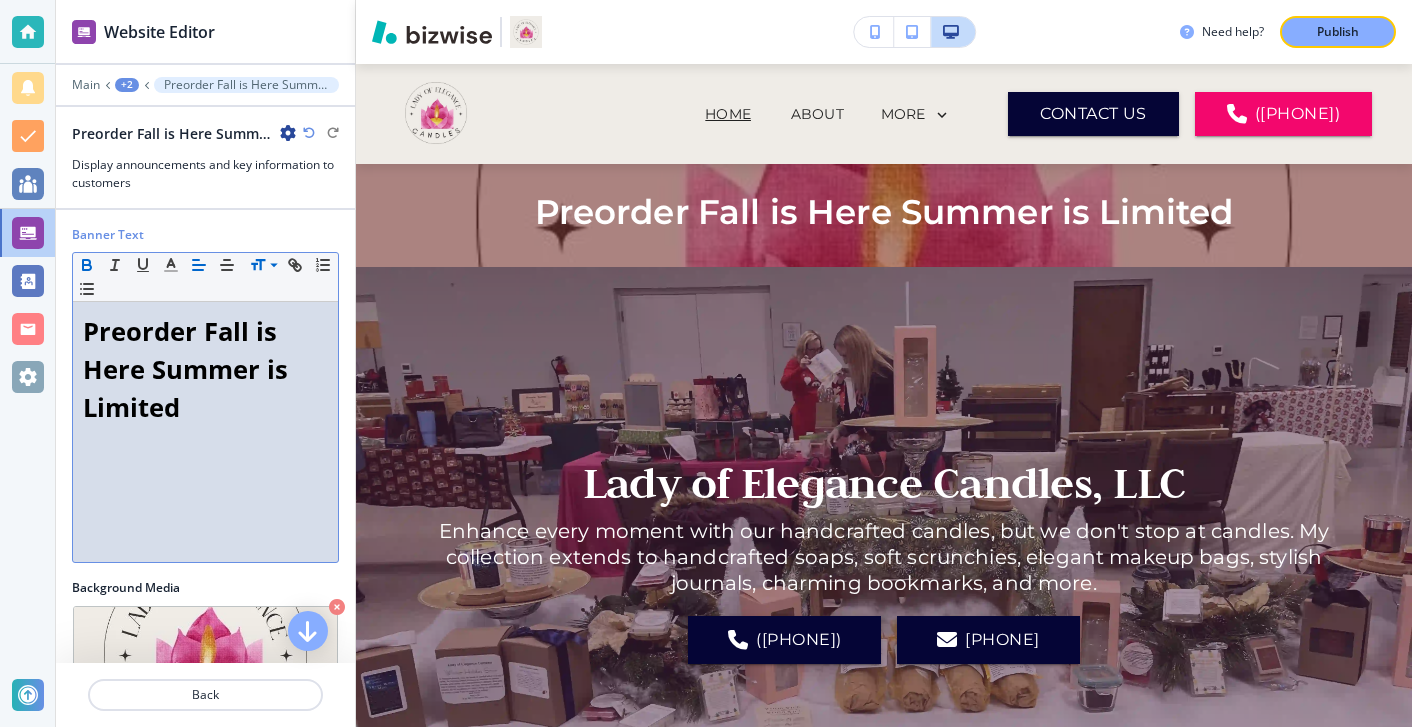 click on "Preorder Fall is Here Summer is Limited" at bounding box center (189, 369) 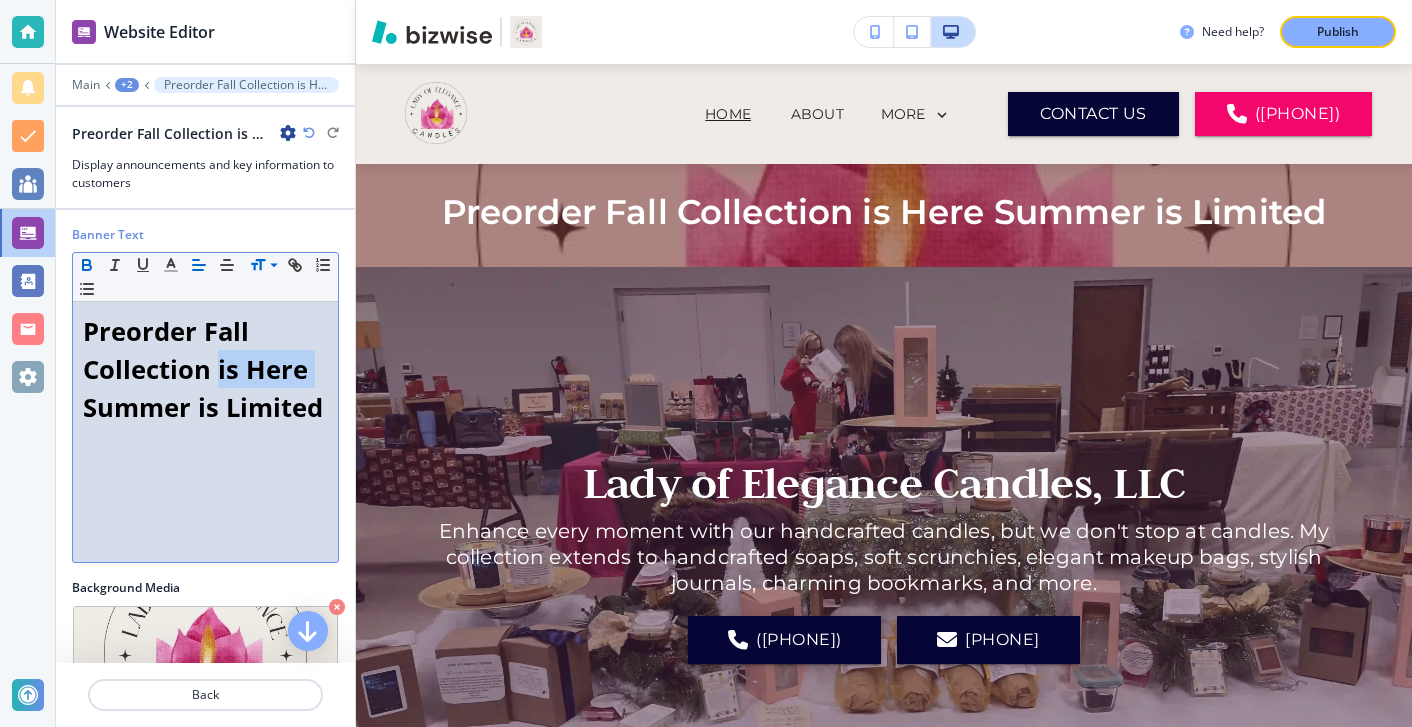 drag, startPoint x: 317, startPoint y: 369, endPoint x: 215, endPoint y: 369, distance: 102 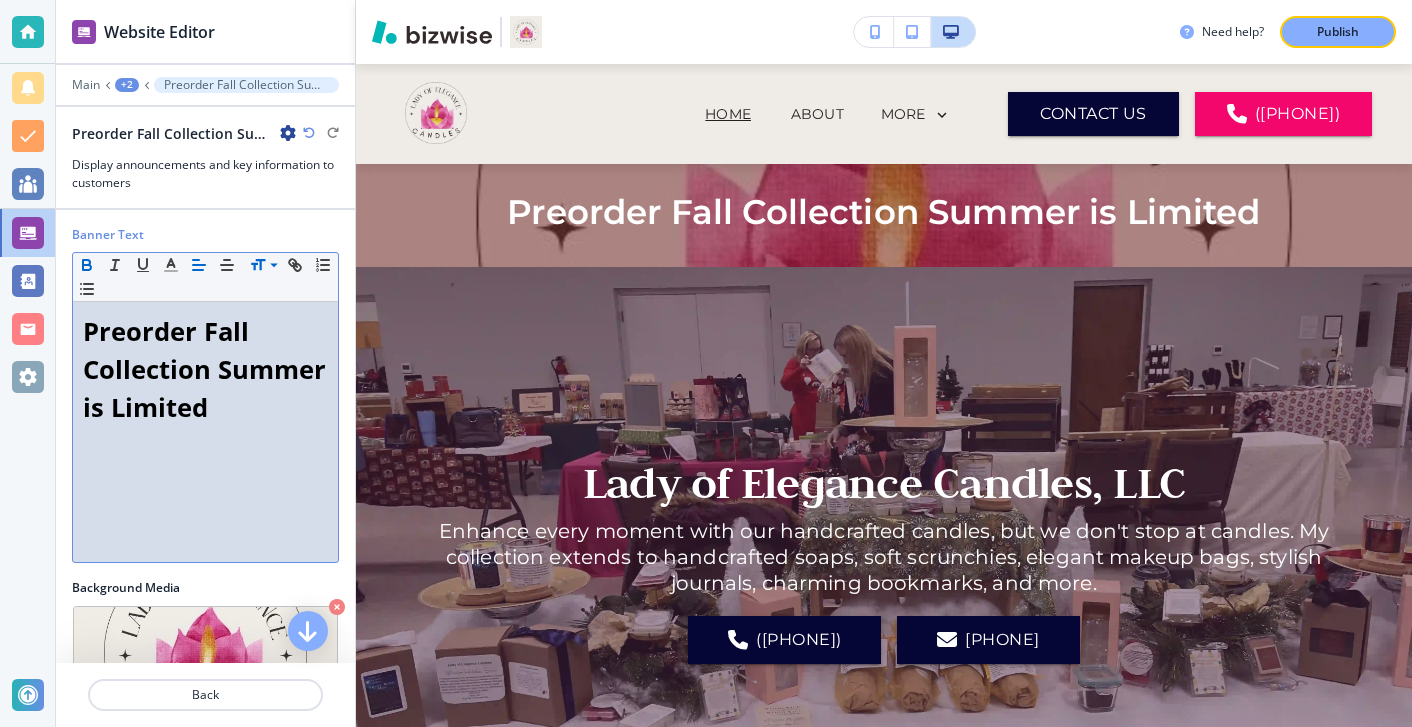 click on "Preorder Fall Collection Summer is Limited" at bounding box center [208, 369] 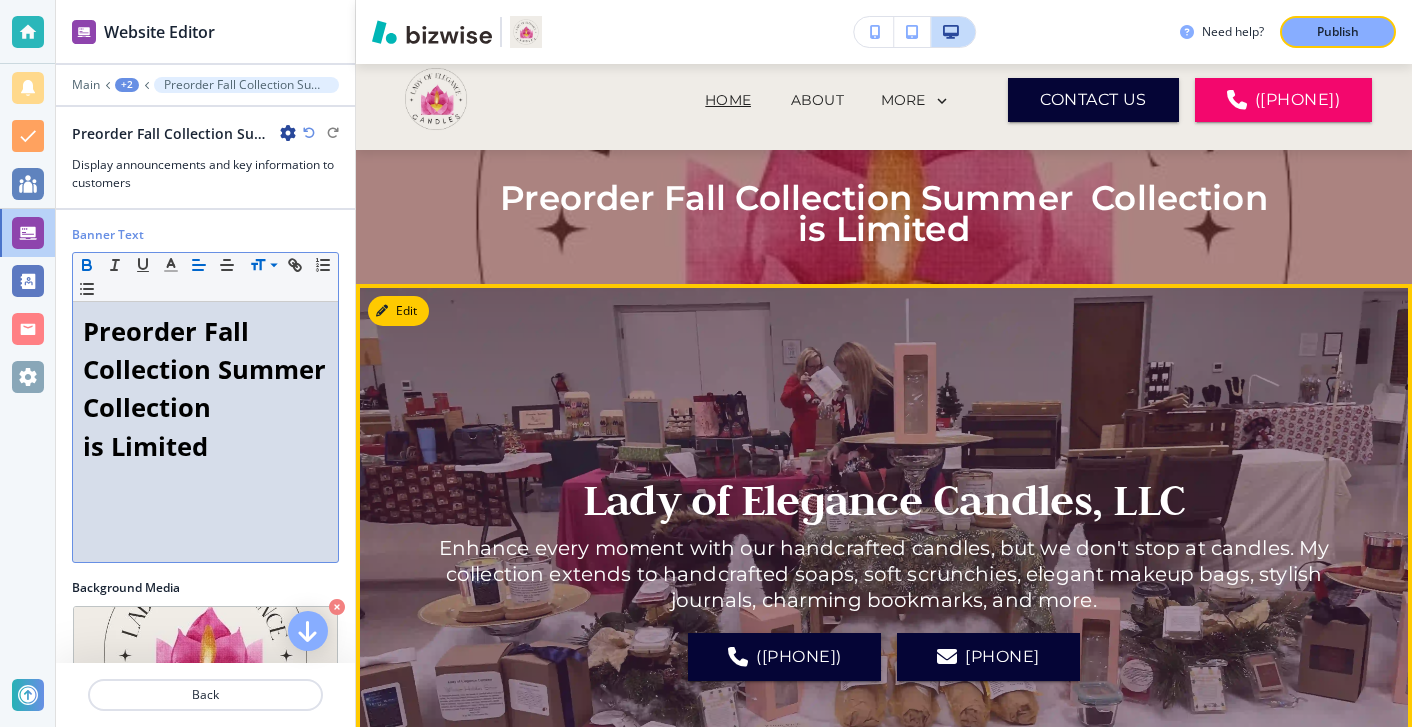 scroll, scrollTop: 15, scrollLeft: 0, axis: vertical 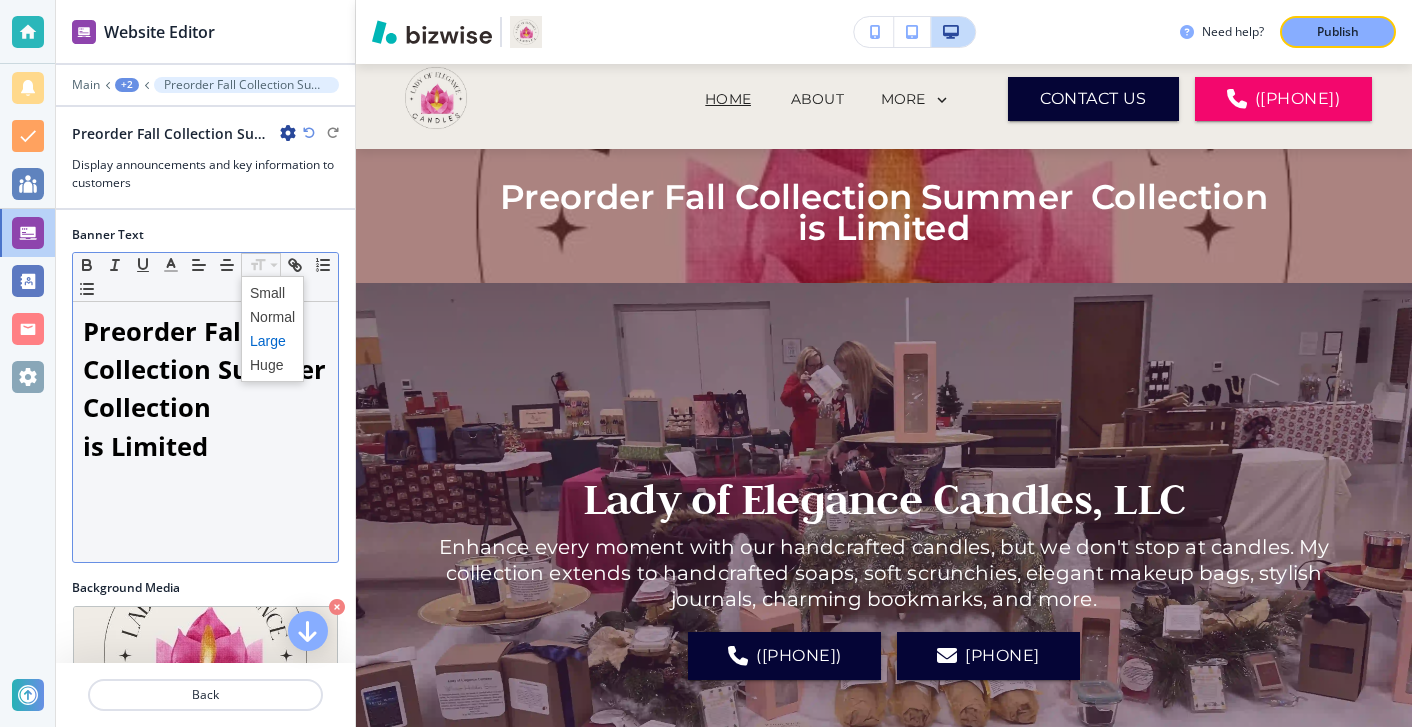 click at bounding box center [272, 341] 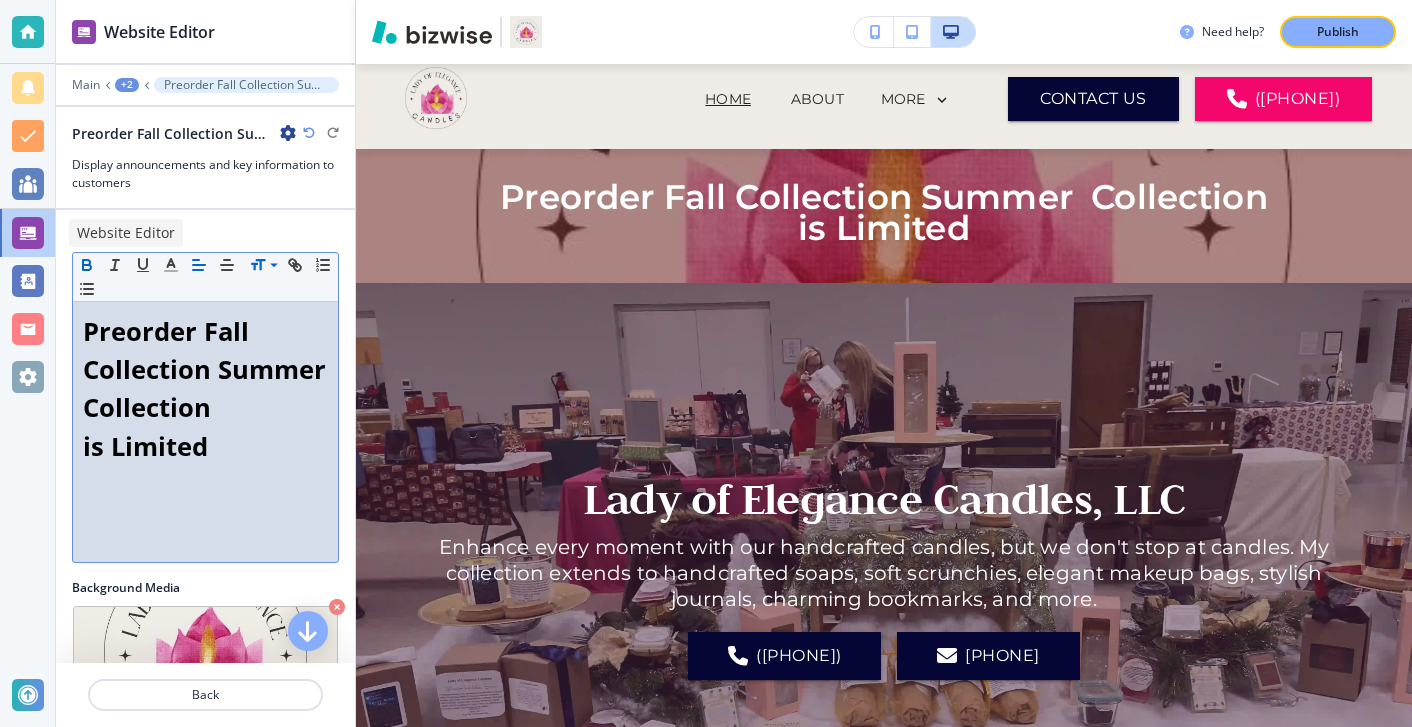 drag, startPoint x: 274, startPoint y: 456, endPoint x: 54, endPoint y: 225, distance: 319 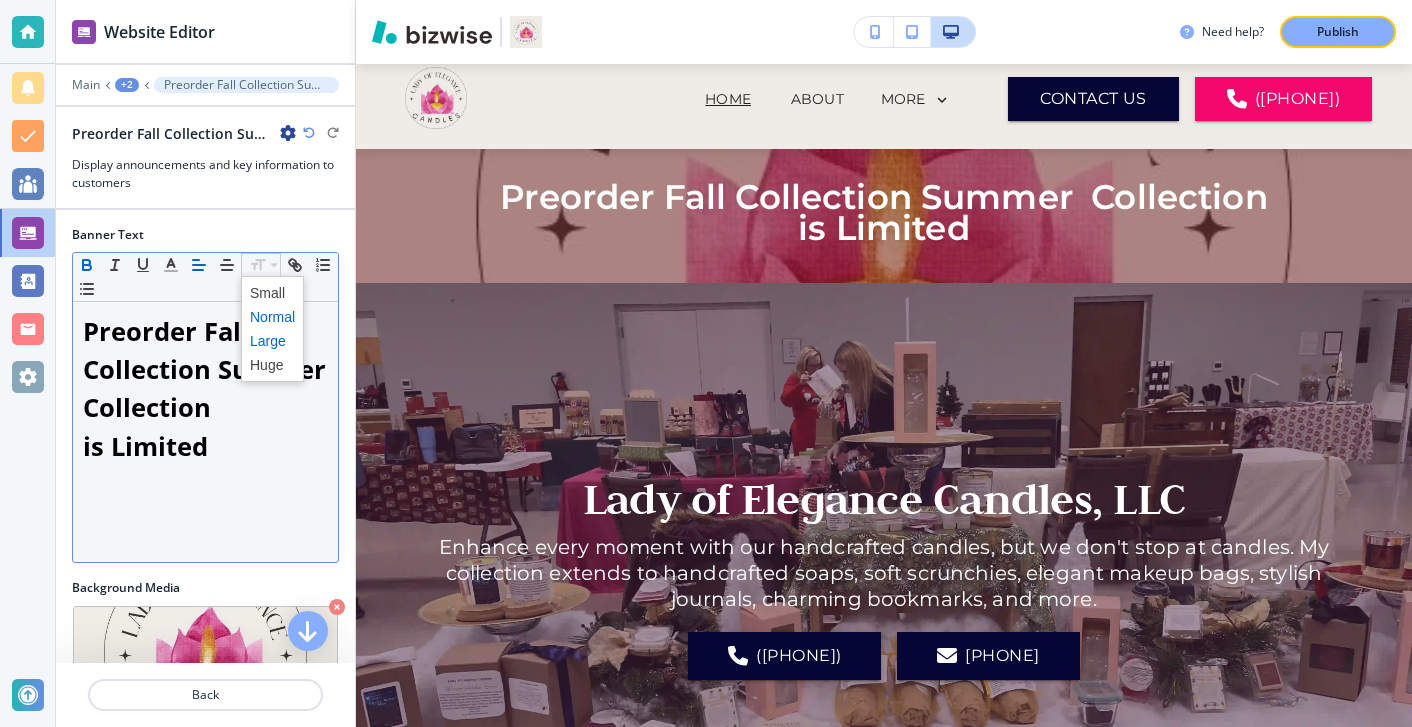 click at bounding box center [272, 341] 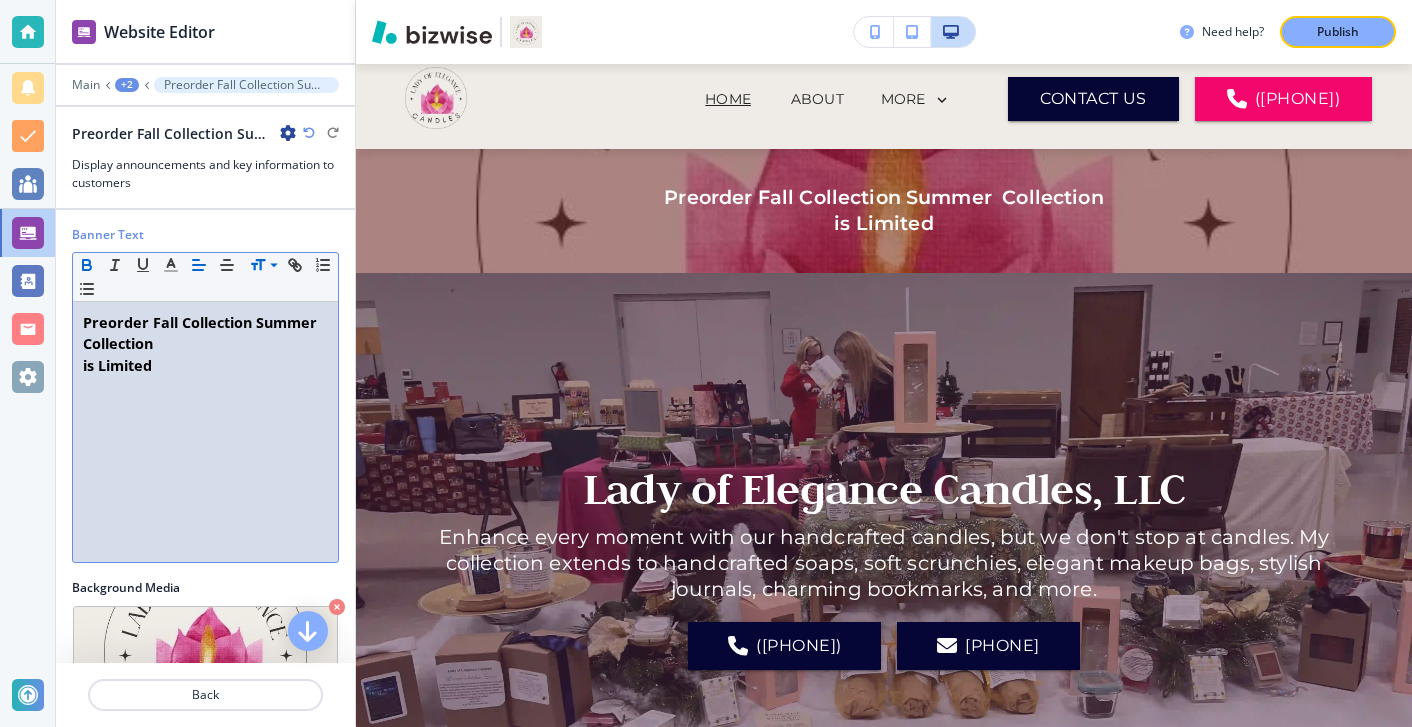 click on "Small Normal Large Huge" at bounding box center (205, 277) 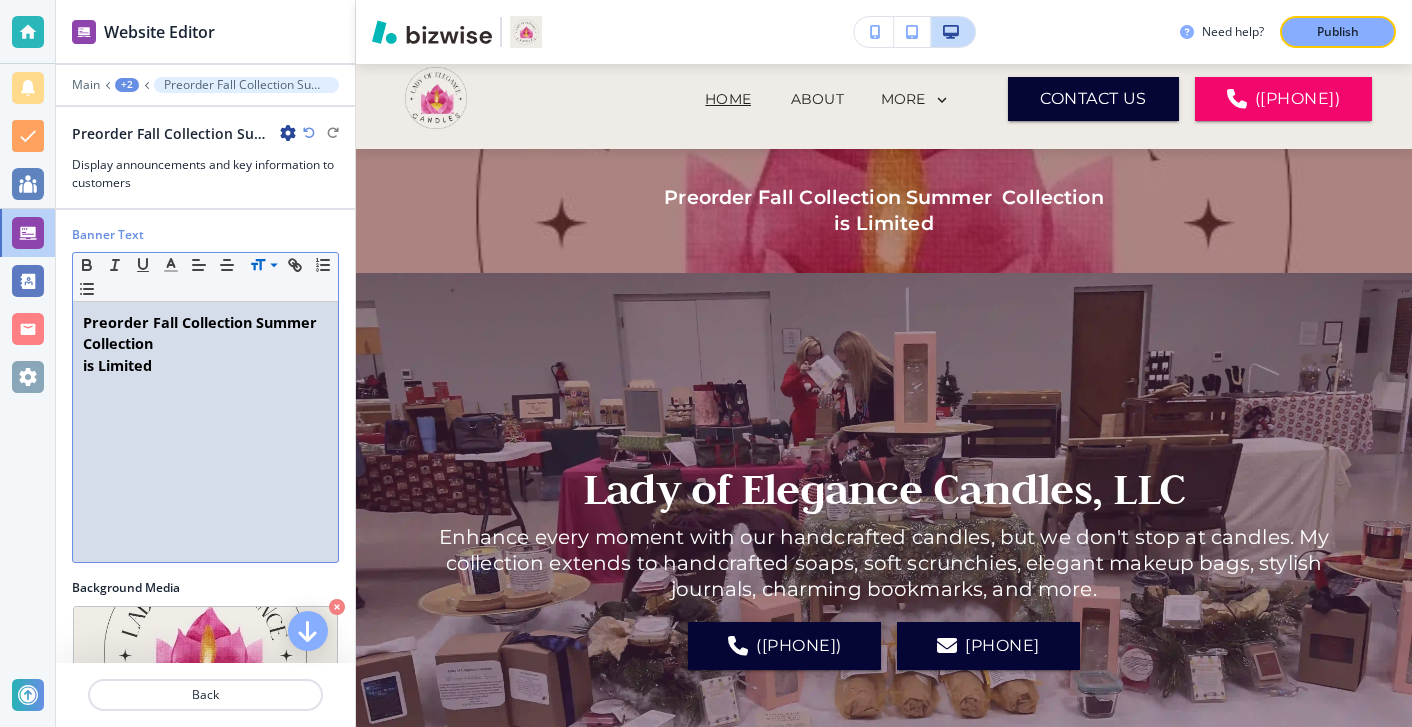drag, startPoint x: 242, startPoint y: 393, endPoint x: 66, endPoint y: 275, distance: 211.8962 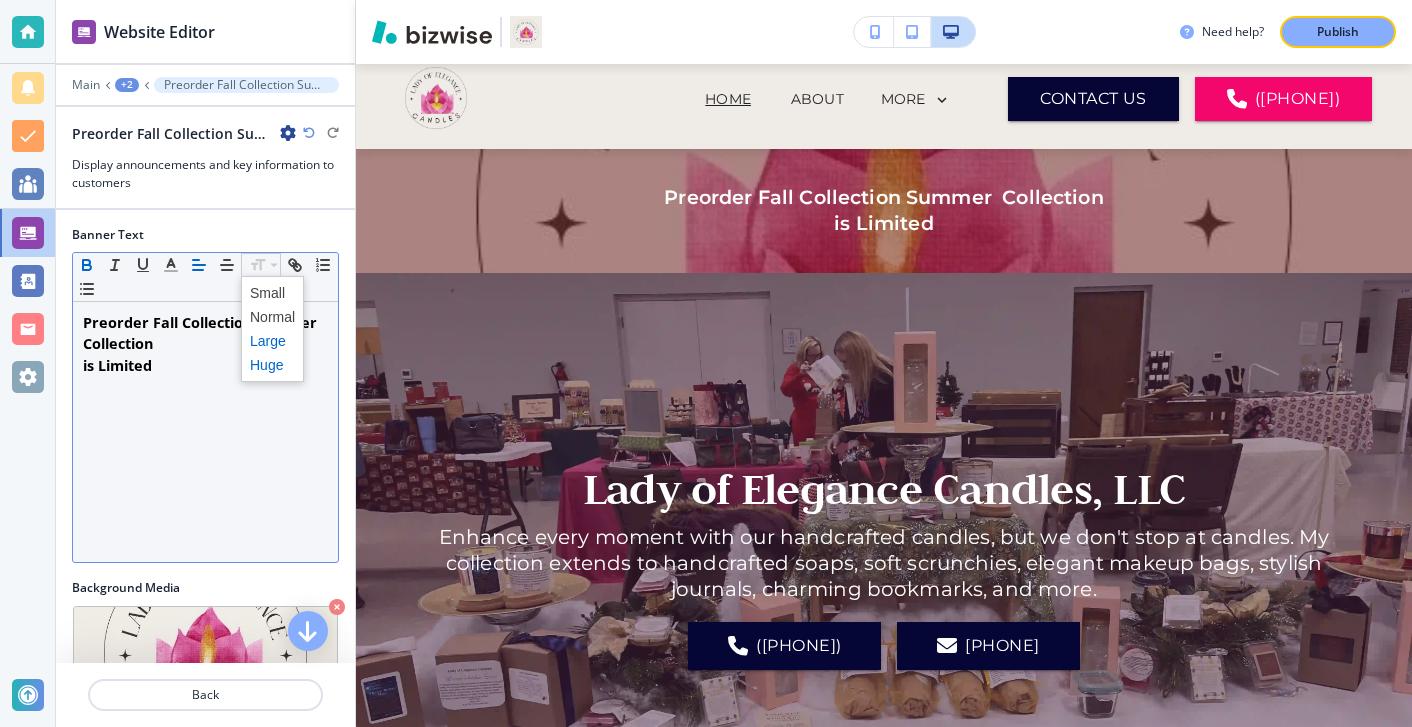 click at bounding box center [272, 365] 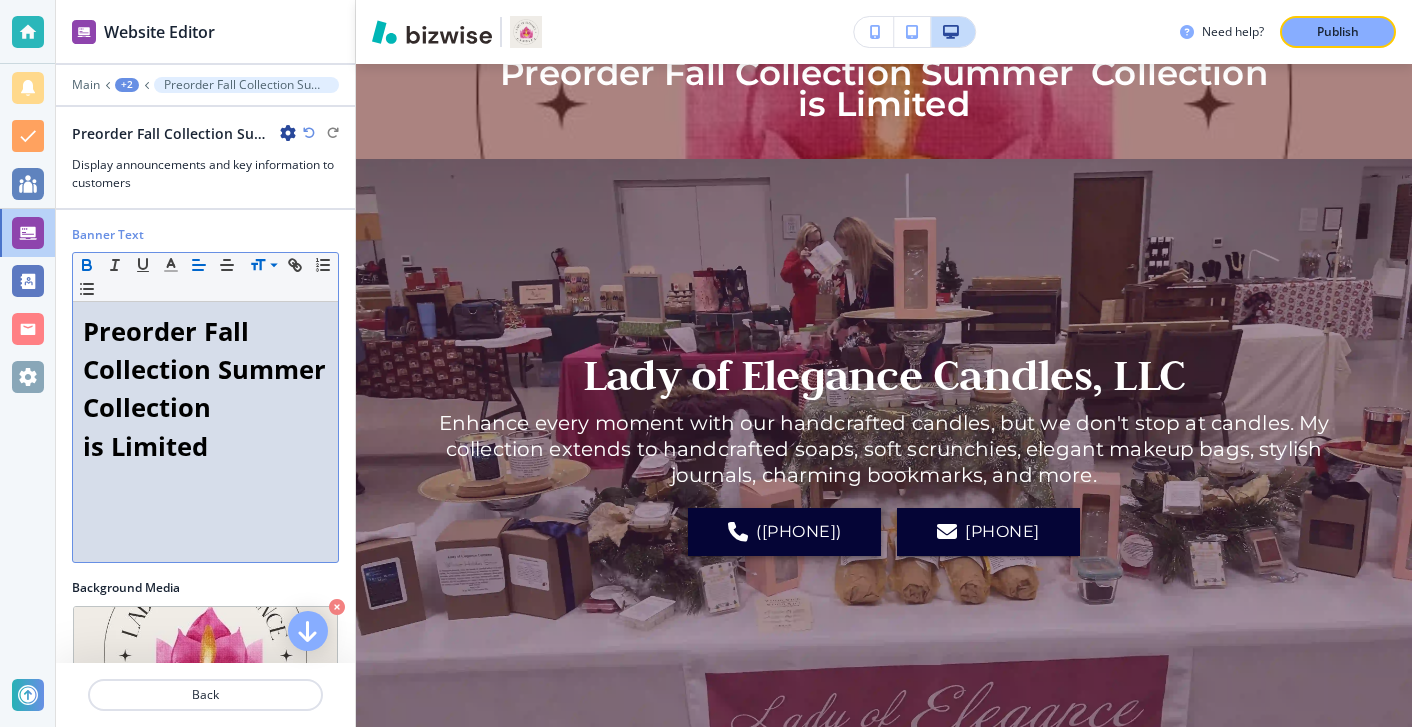 scroll, scrollTop: 0, scrollLeft: 0, axis: both 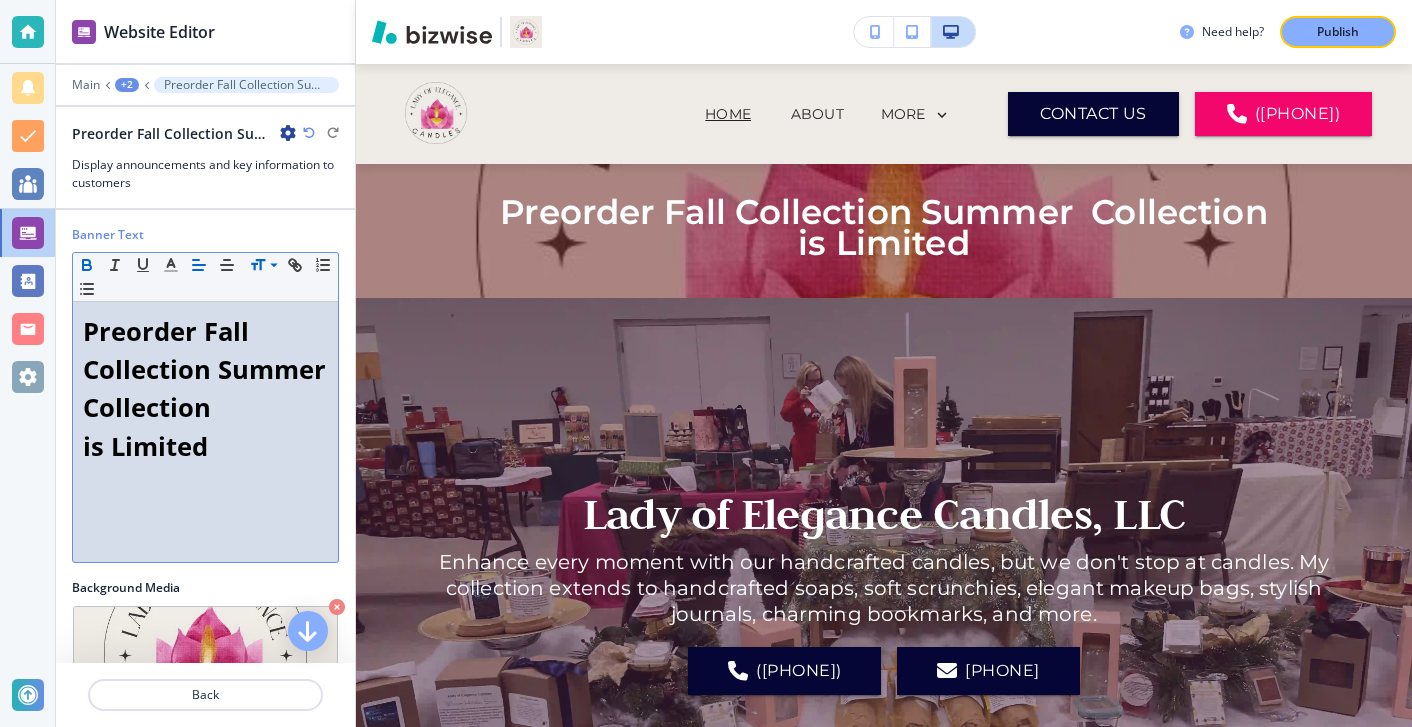 click on "Preorder Fall Collection Summer  Collection" at bounding box center [211, 369] 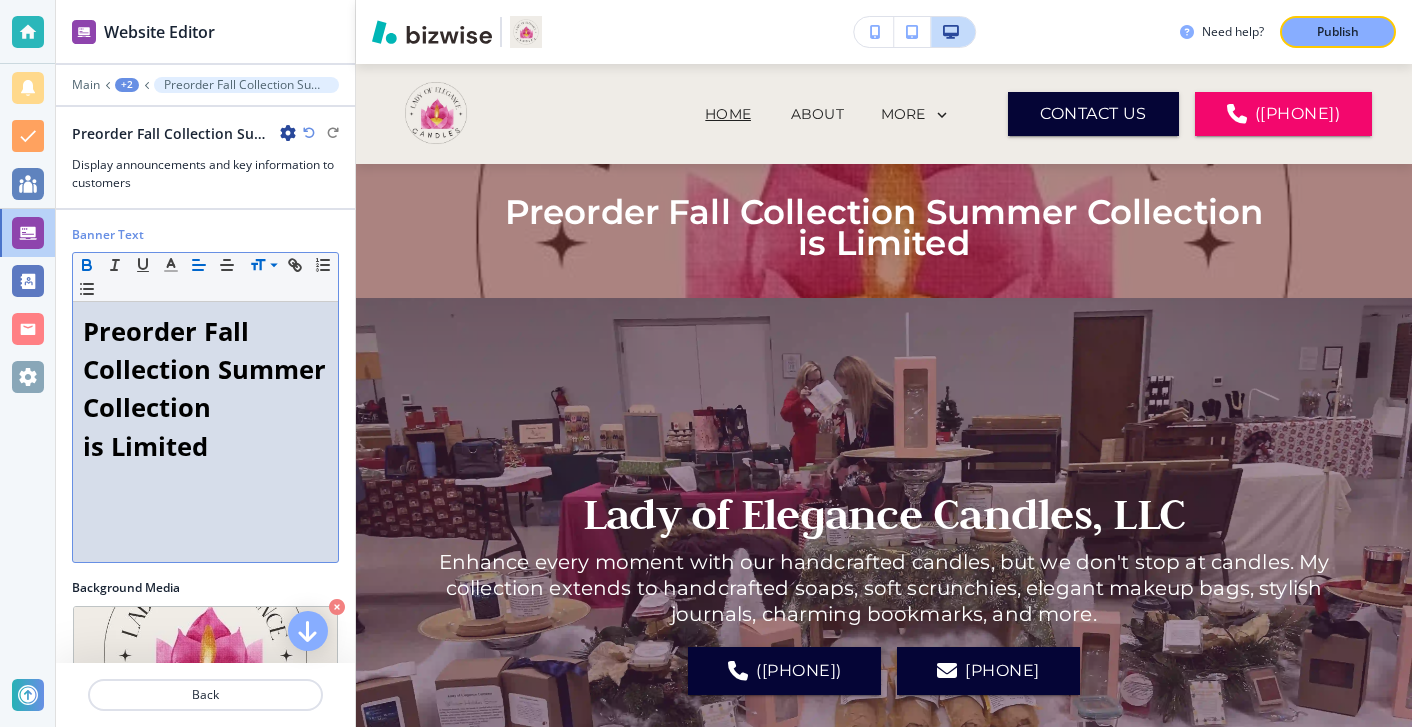 click on "Preorder Fall Collection Summer Collection" at bounding box center [208, 369] 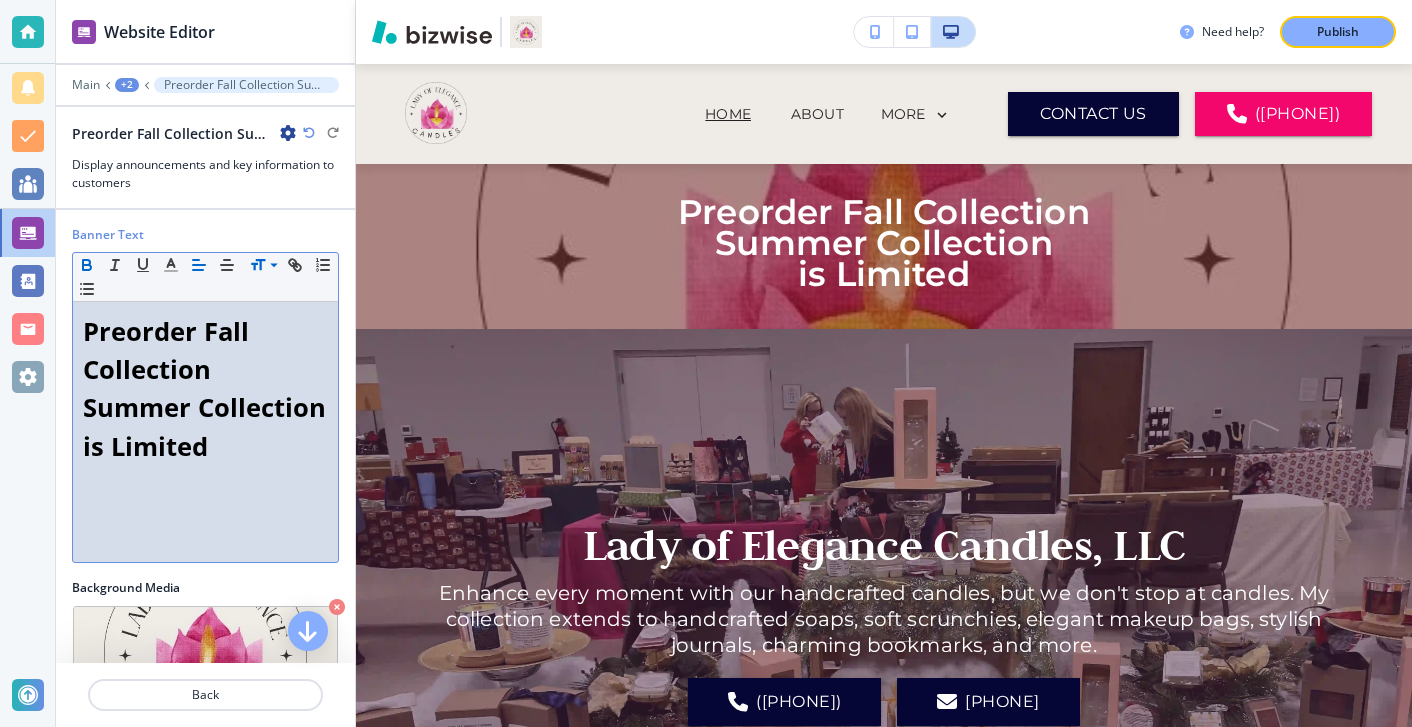 click on "is Limited" at bounding box center (145, 446) 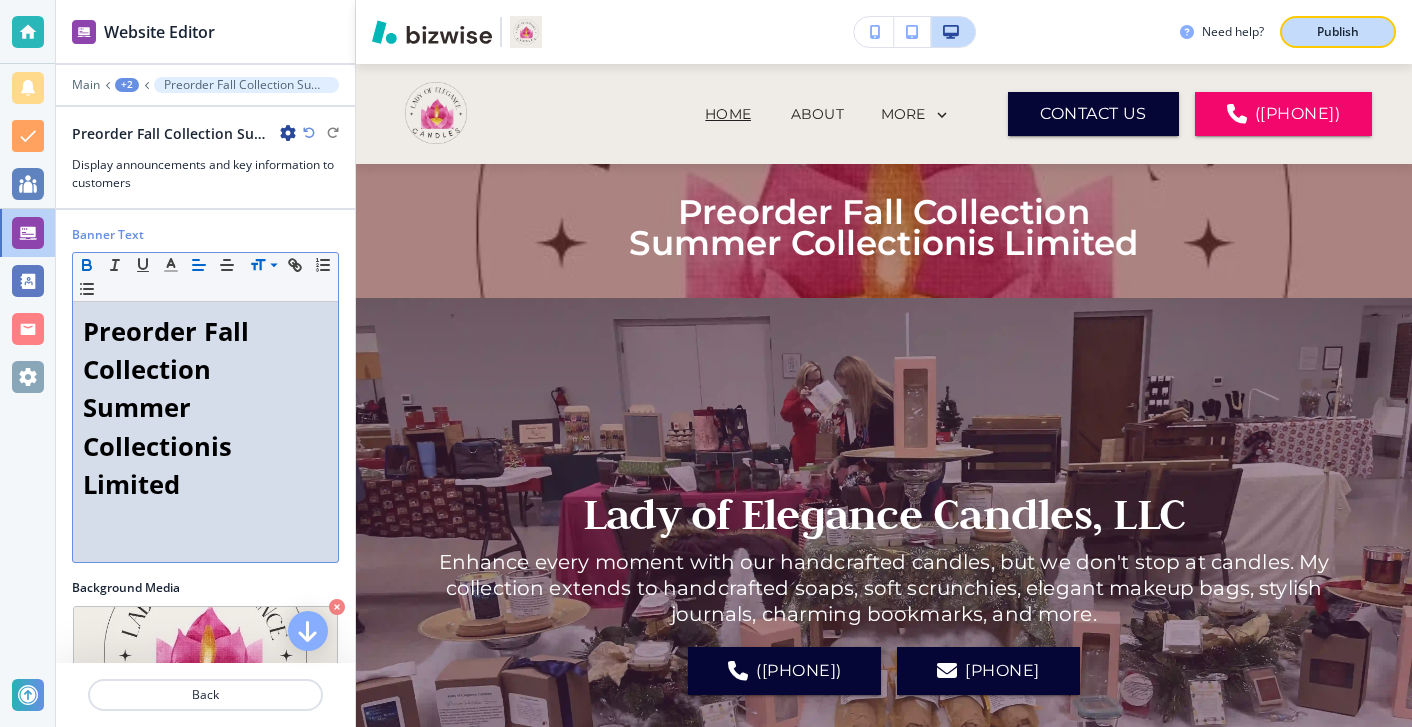 click on "Publish" at bounding box center (1338, 32) 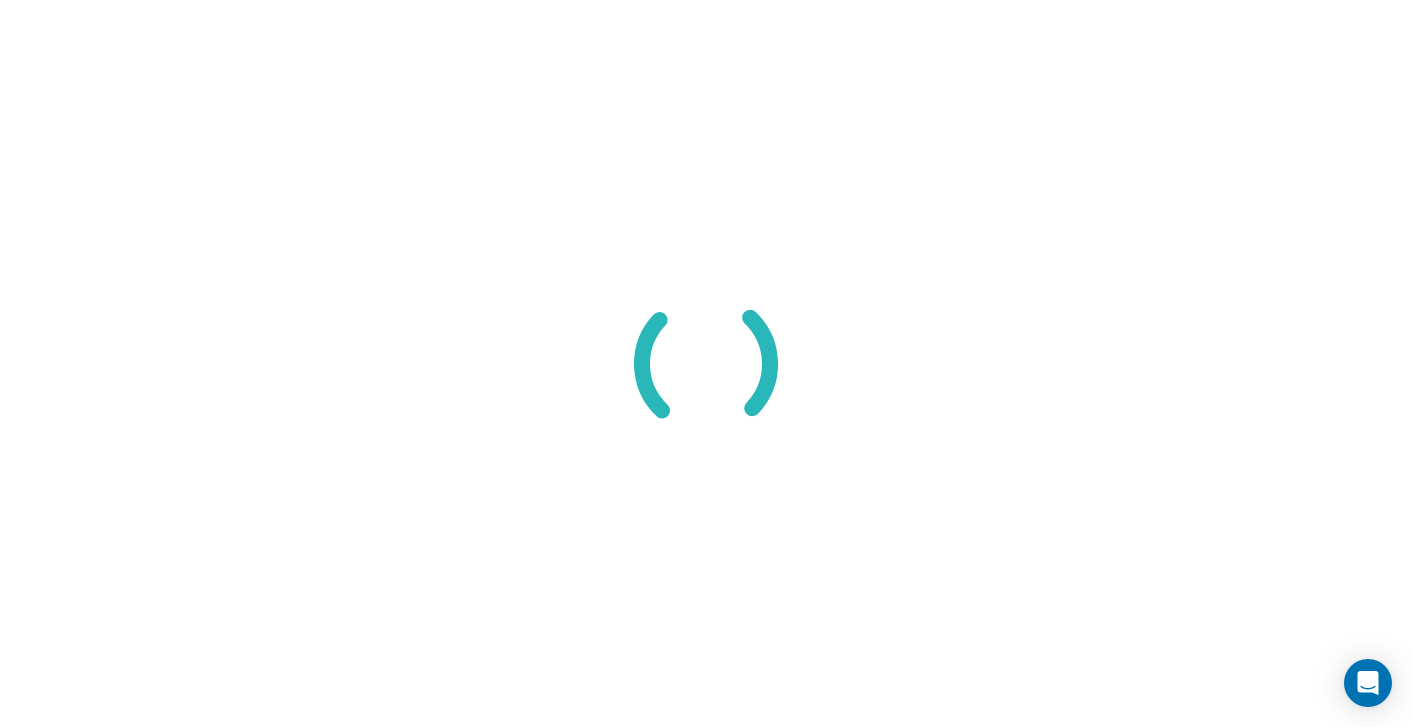 scroll, scrollTop: 0, scrollLeft: 0, axis: both 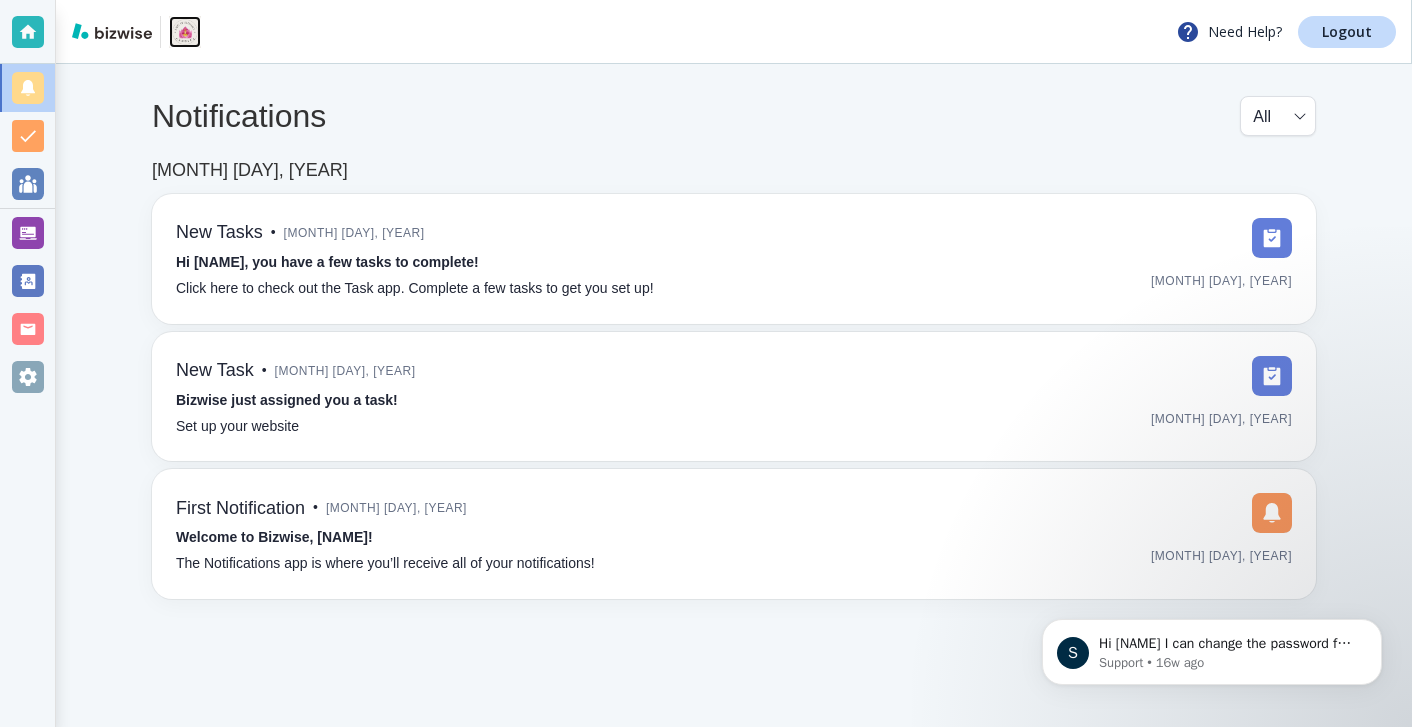 click at bounding box center [185, 32] 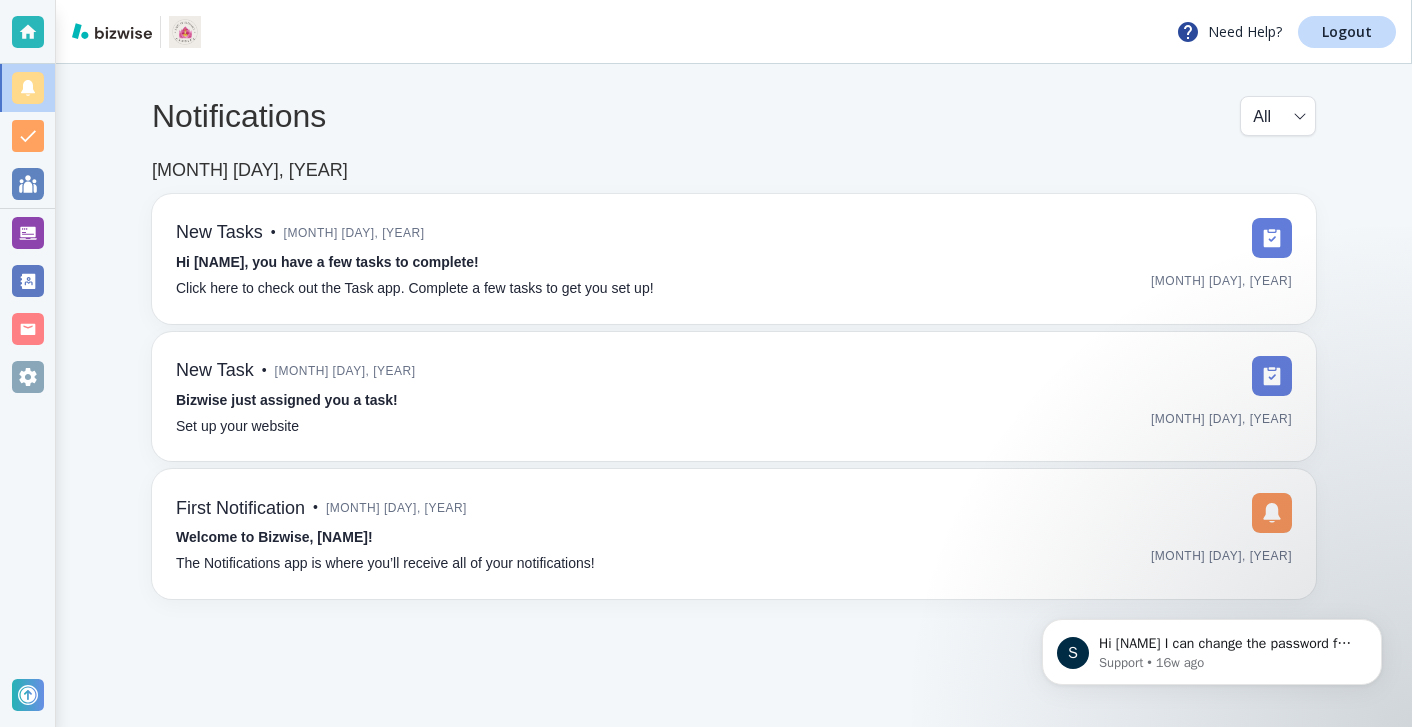 click at bounding box center [27, 233] 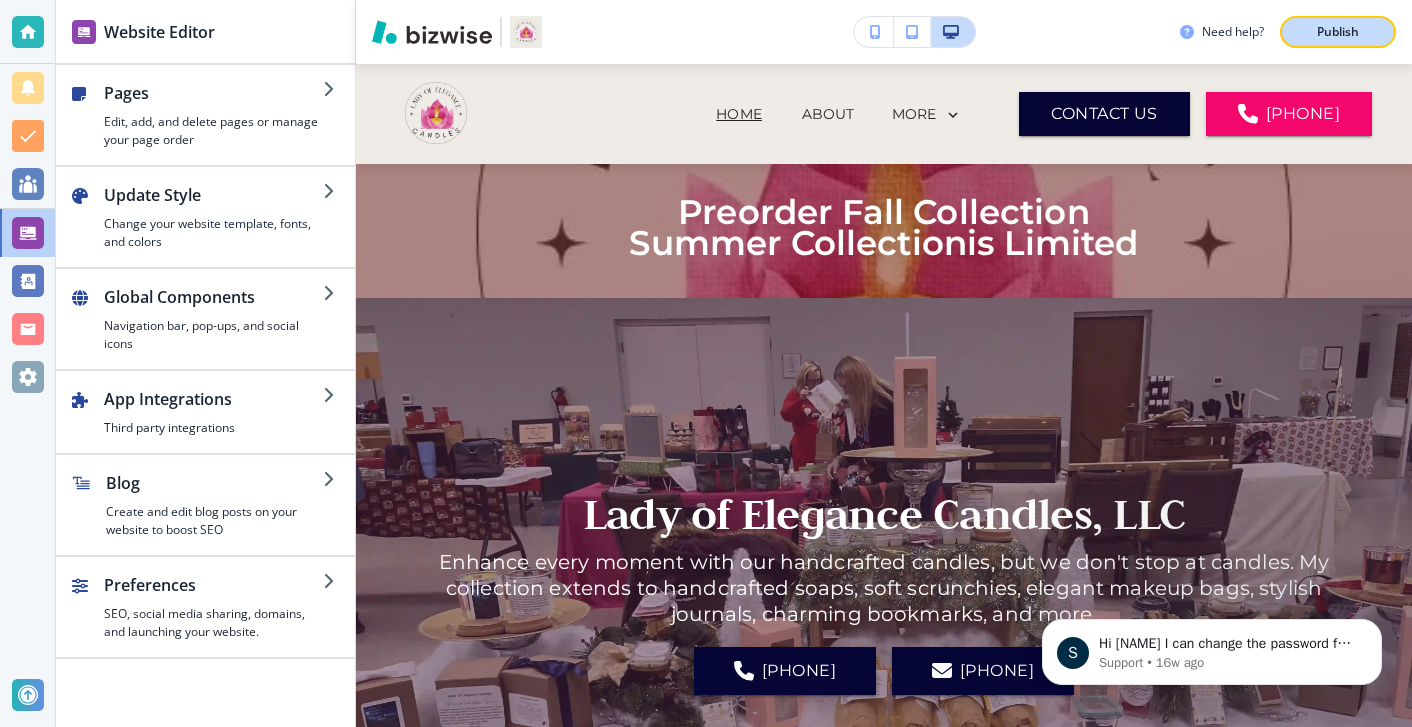 click on "Publish" at bounding box center (1338, 32) 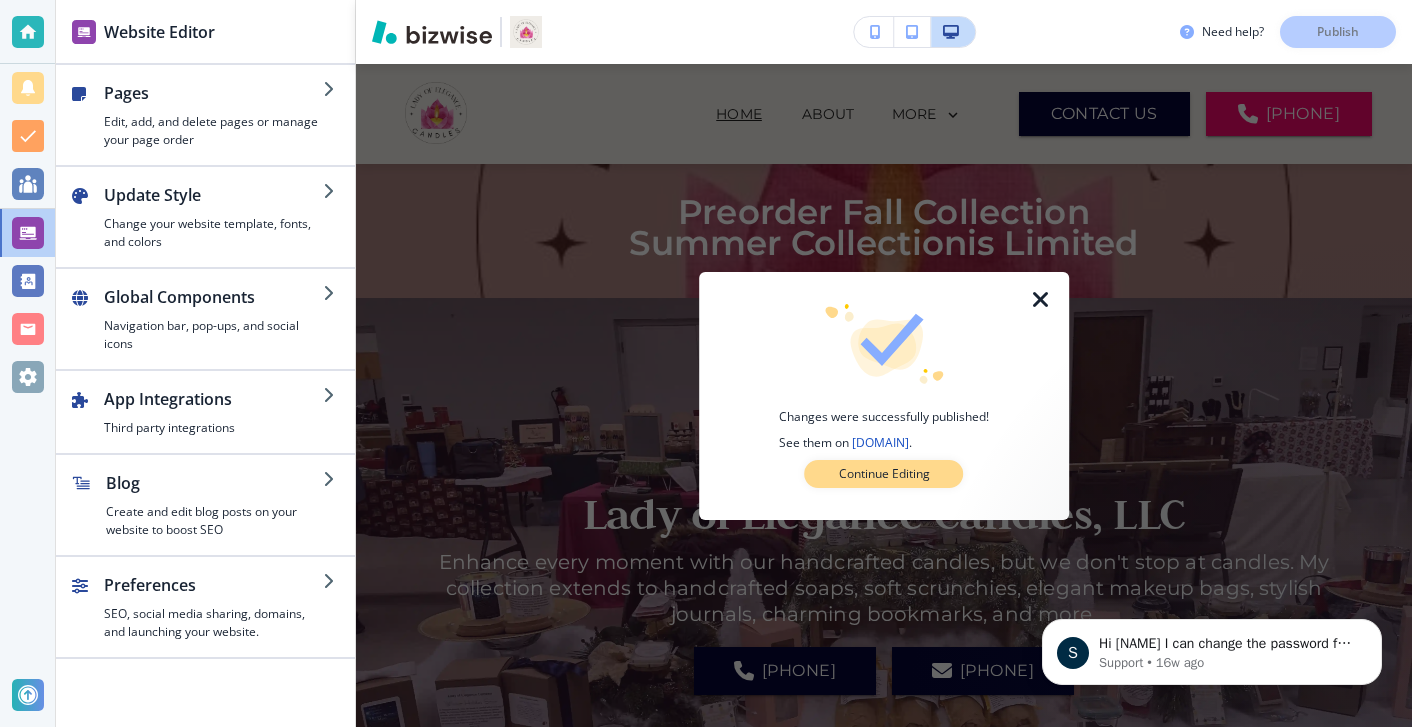 click on "Continue Editing" at bounding box center (884, 474) 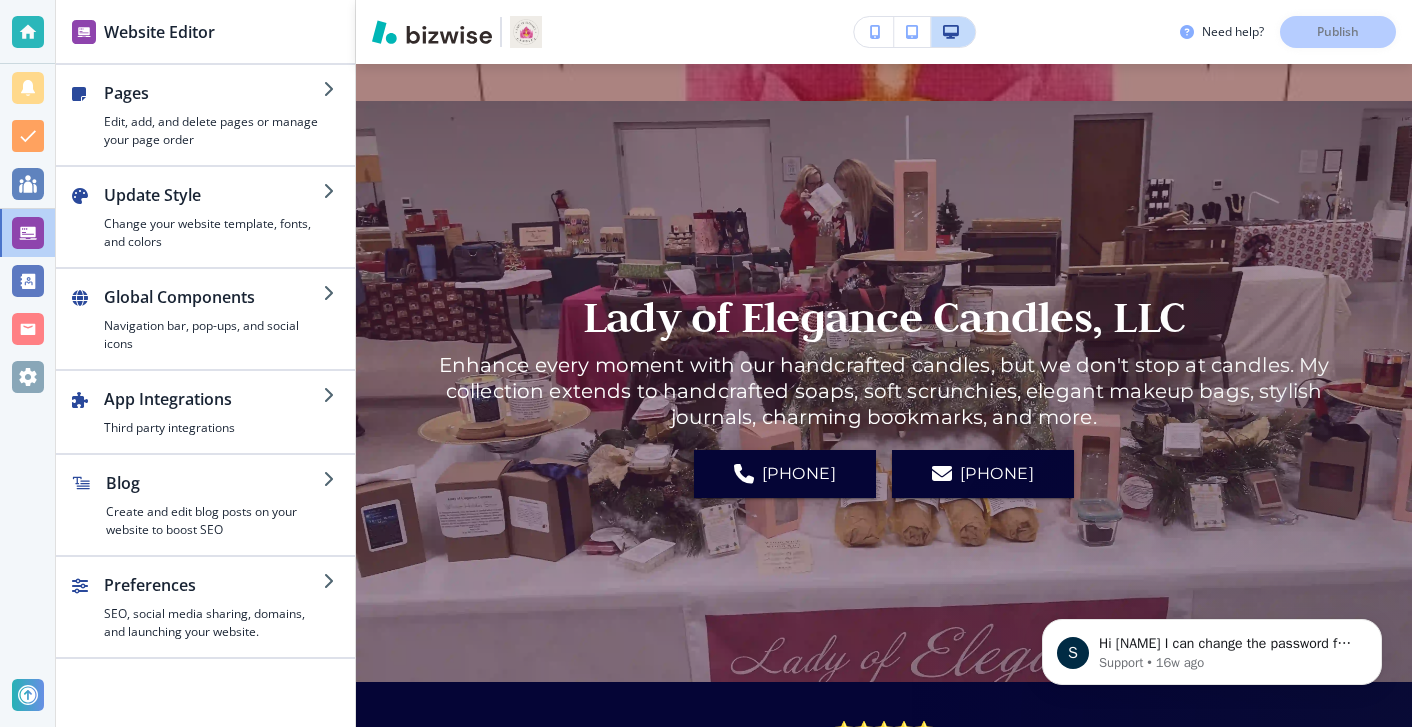scroll, scrollTop: 1, scrollLeft: 0, axis: vertical 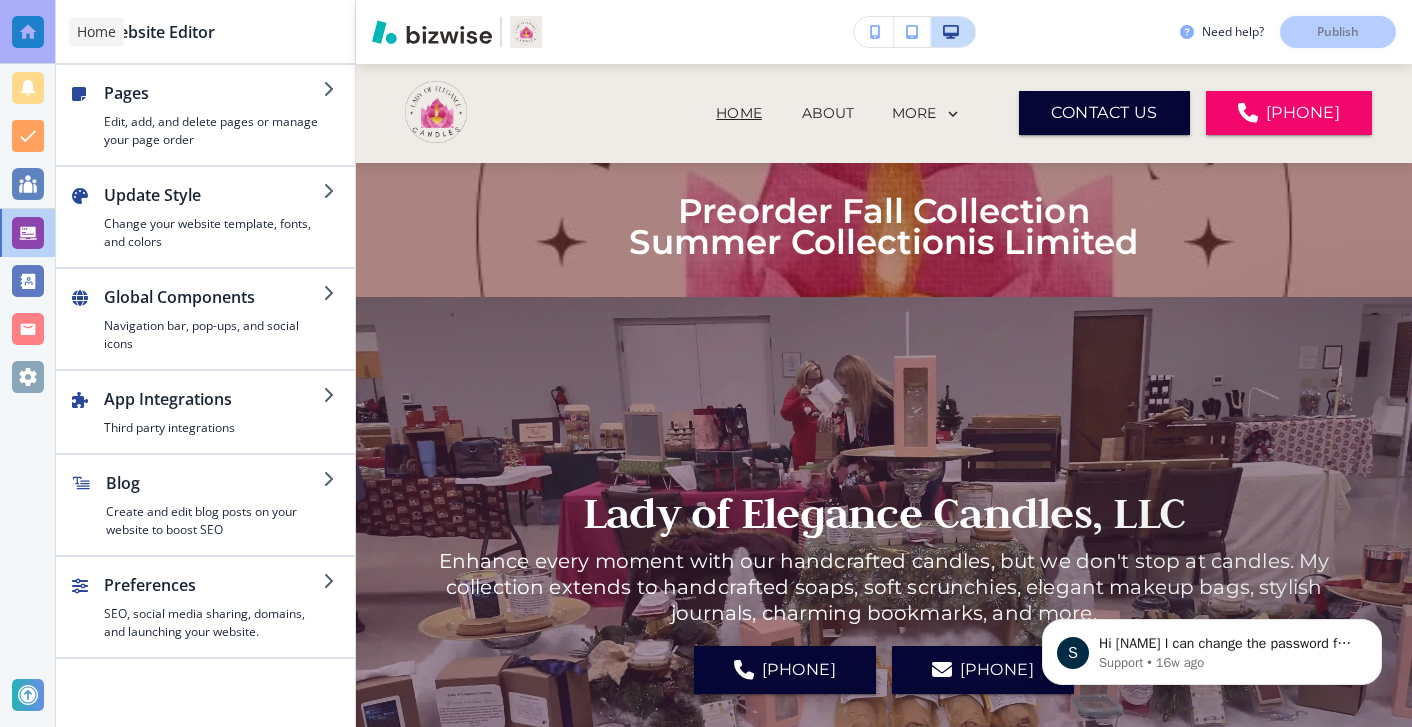 click at bounding box center [28, 32] 